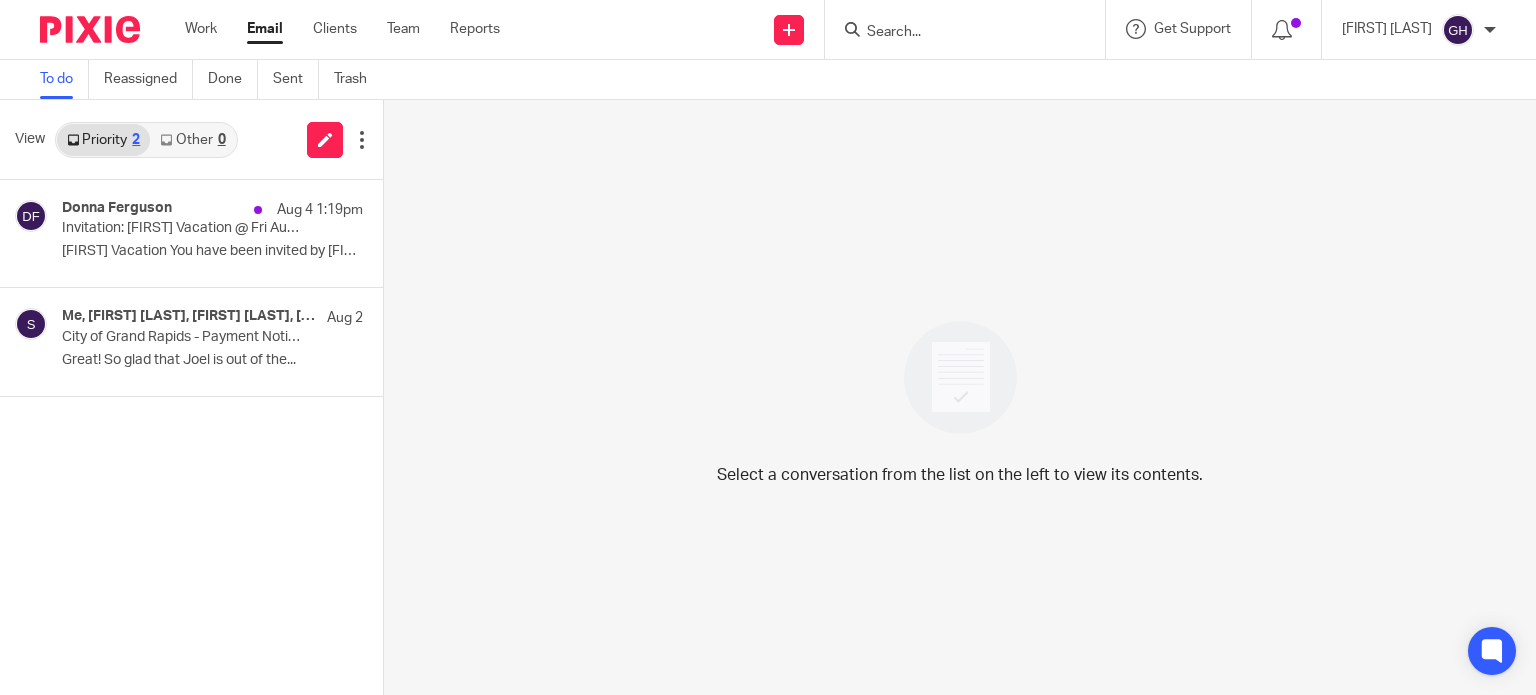 scroll, scrollTop: 0, scrollLeft: 0, axis: both 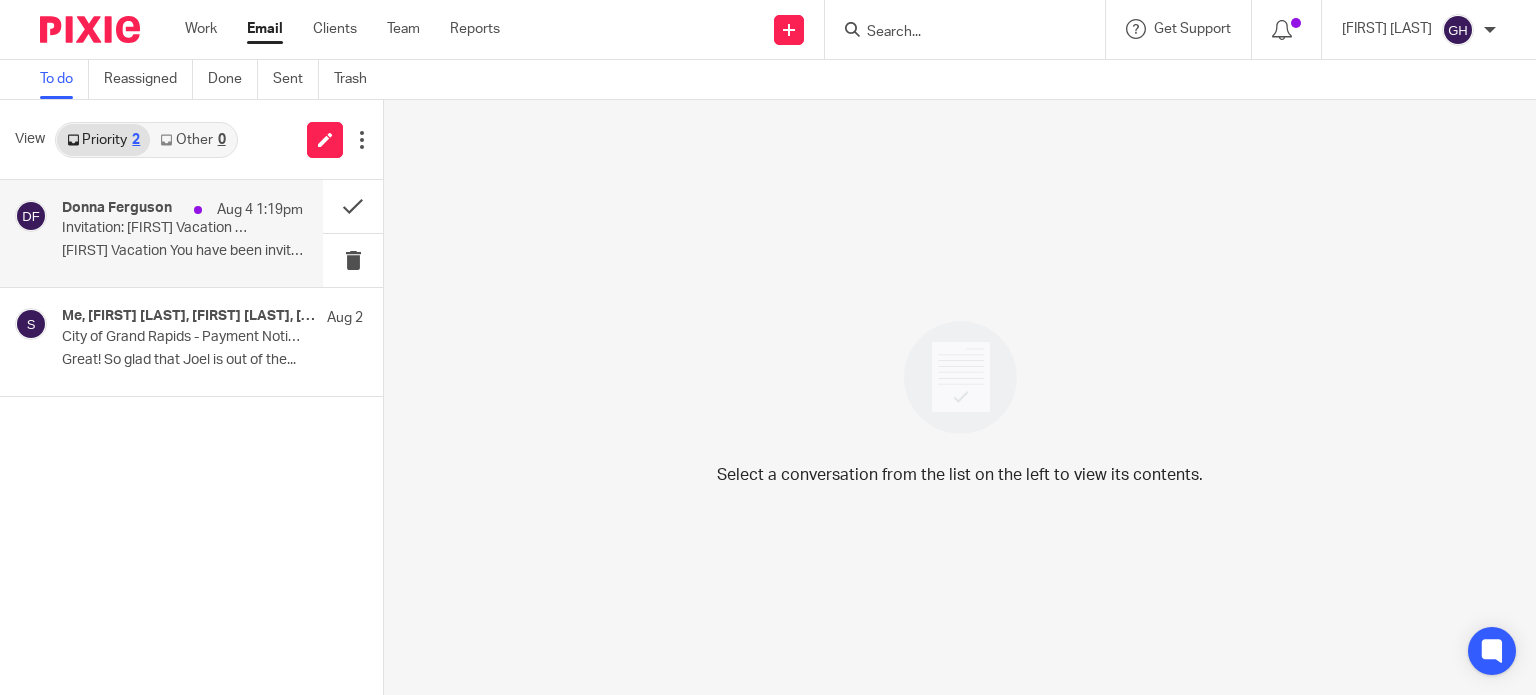 click on "[FIRST] Vacation You have been invited by [FIRST]..." at bounding box center [182, 251] 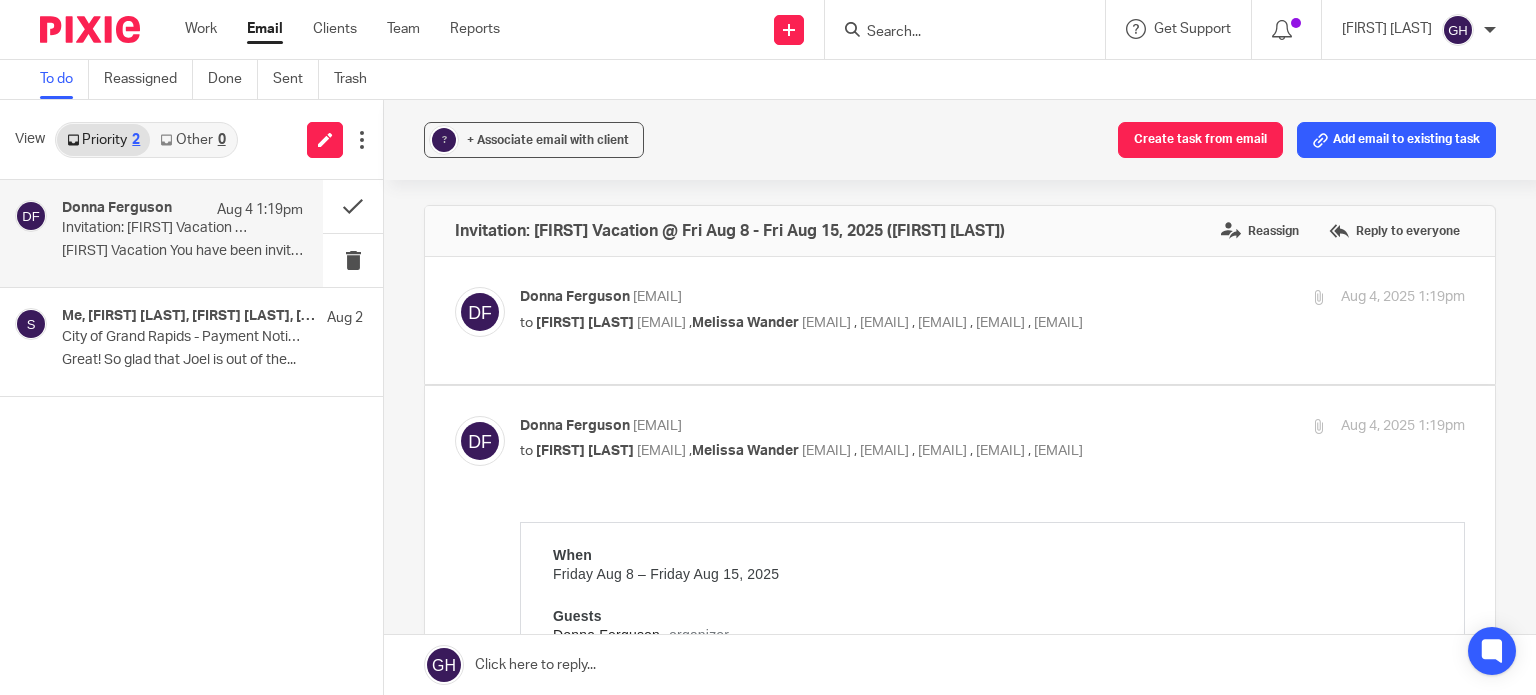 scroll, scrollTop: 0, scrollLeft: 0, axis: both 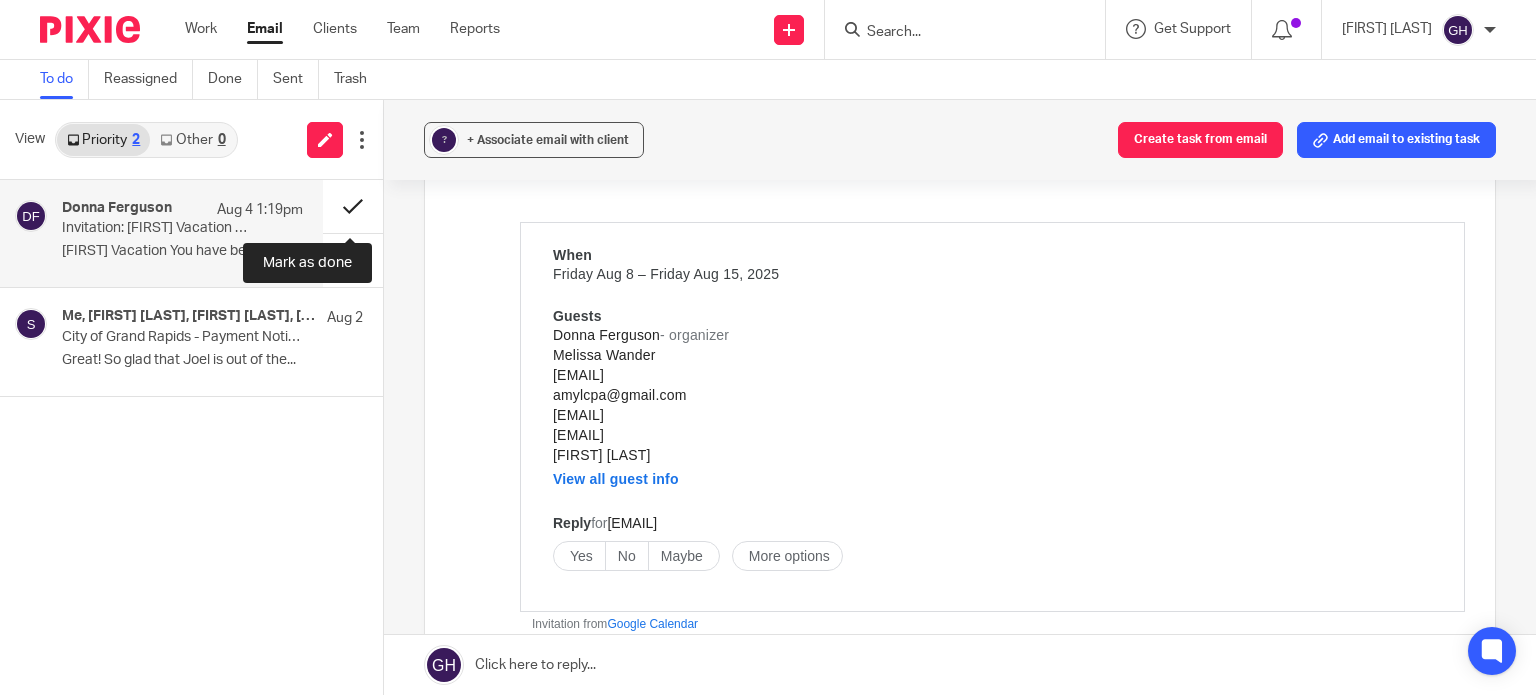 click at bounding box center (353, 206) 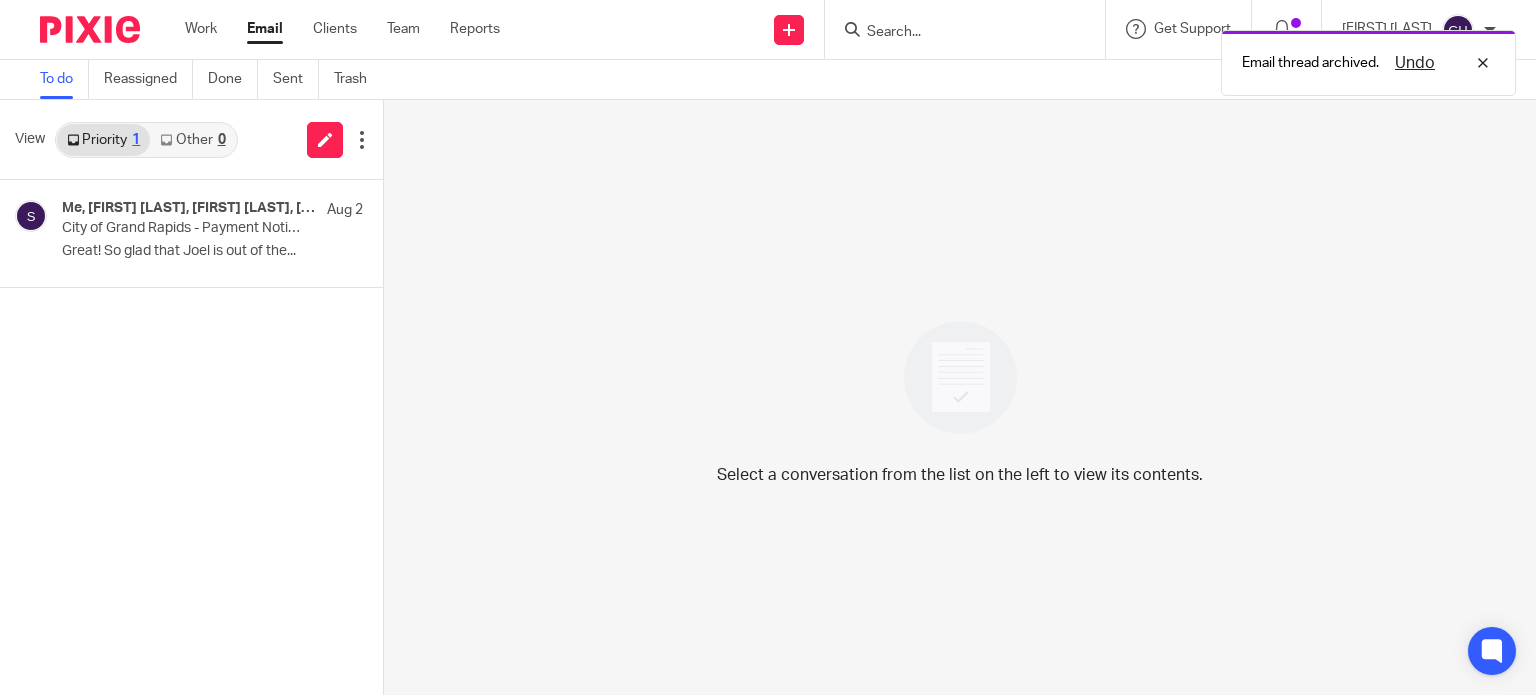 click on "Other
0" at bounding box center [192, 140] 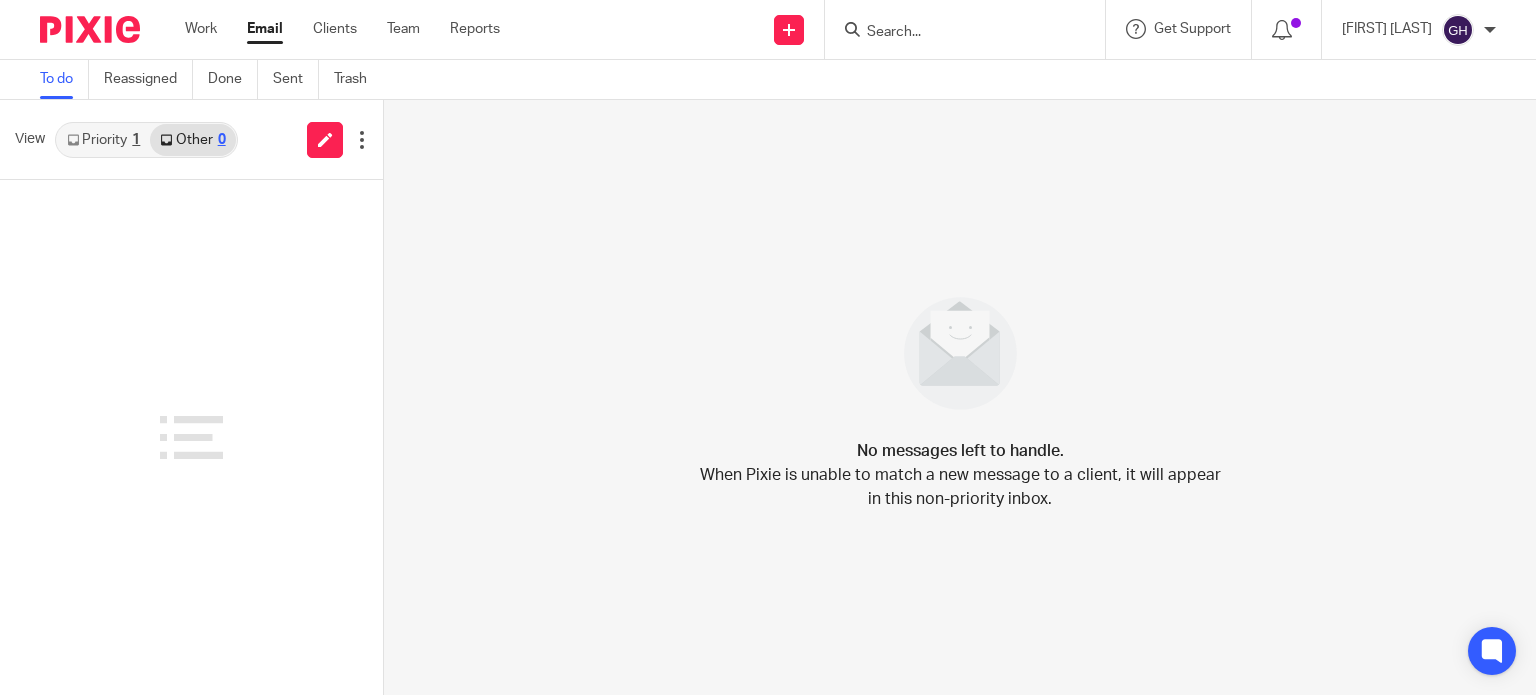click on "Priority
1" at bounding box center (103, 140) 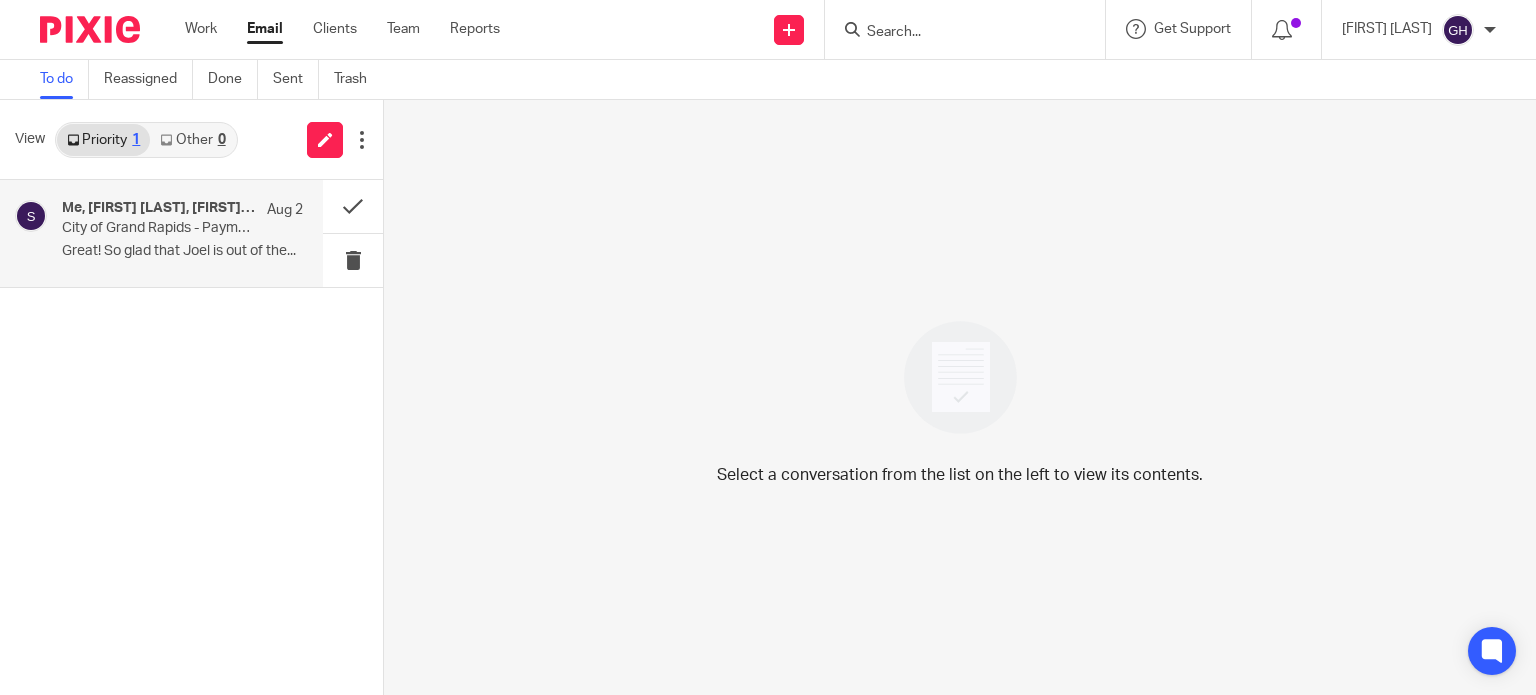 click on "Me, Amy Corfixsen, Jennifer Ruffin, Amy L Corfixsen, CPA, support
Aug 2   City of Grand Rapids - Payment Notification: Payment Plan   Great!    So glad that Joel is out of the..." at bounding box center (161, 233) 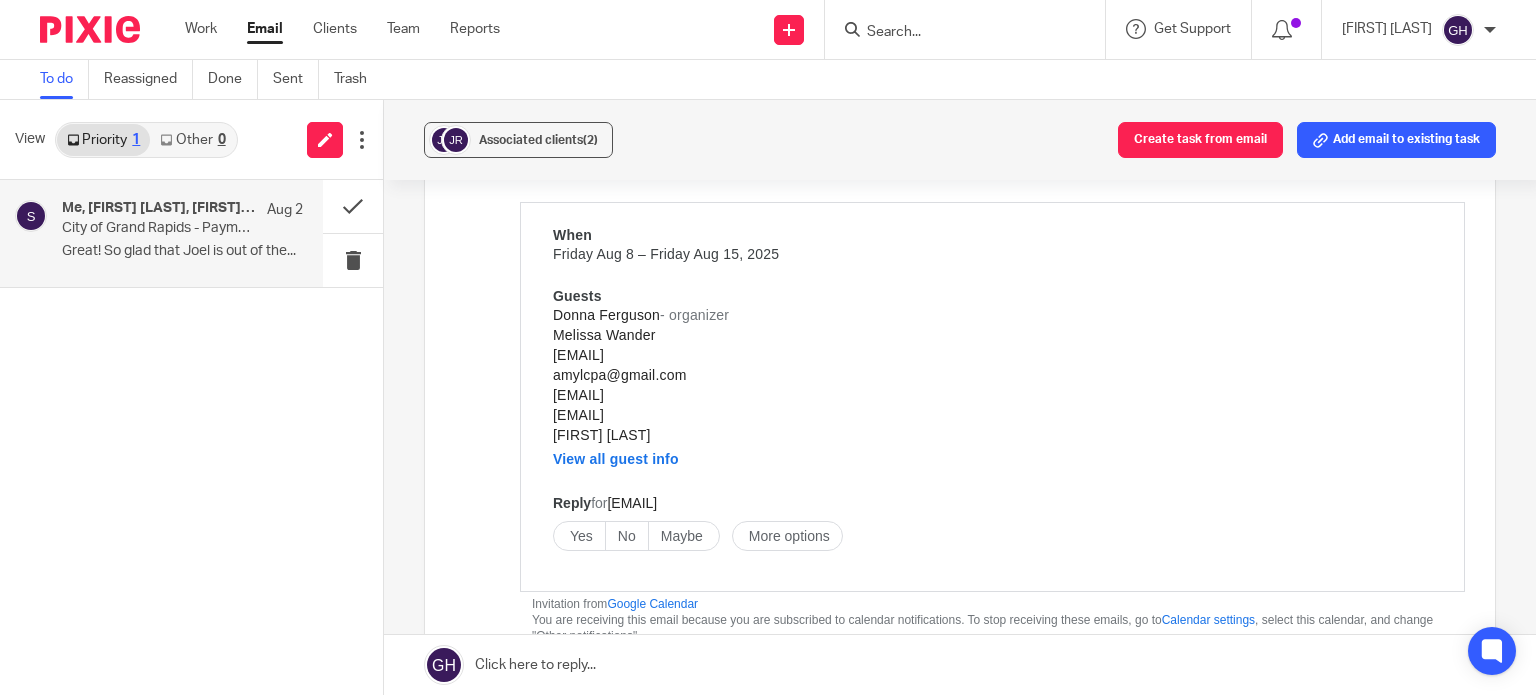 scroll, scrollTop: 0, scrollLeft: 0, axis: both 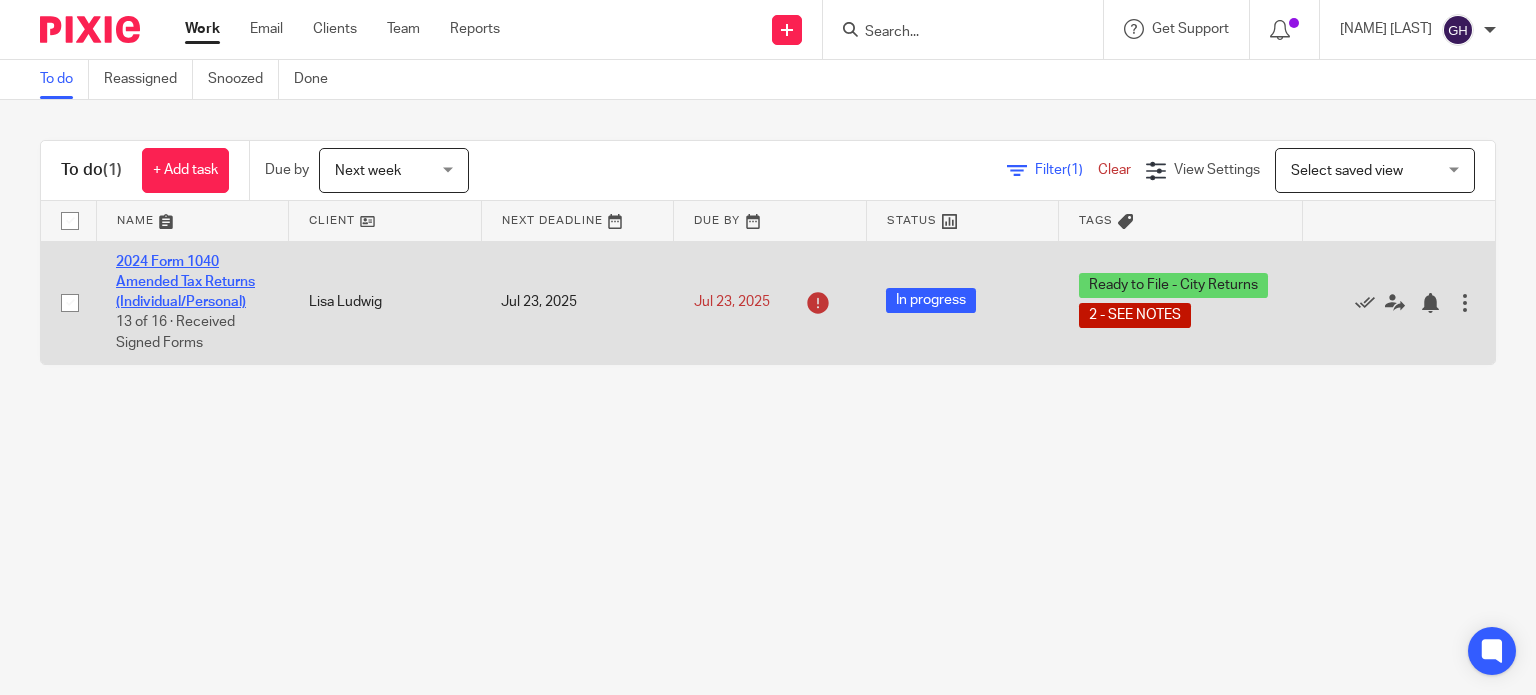 click on "2024 Form 1040 Amended Tax Returns (Individual/Personal)" at bounding box center (185, 282) 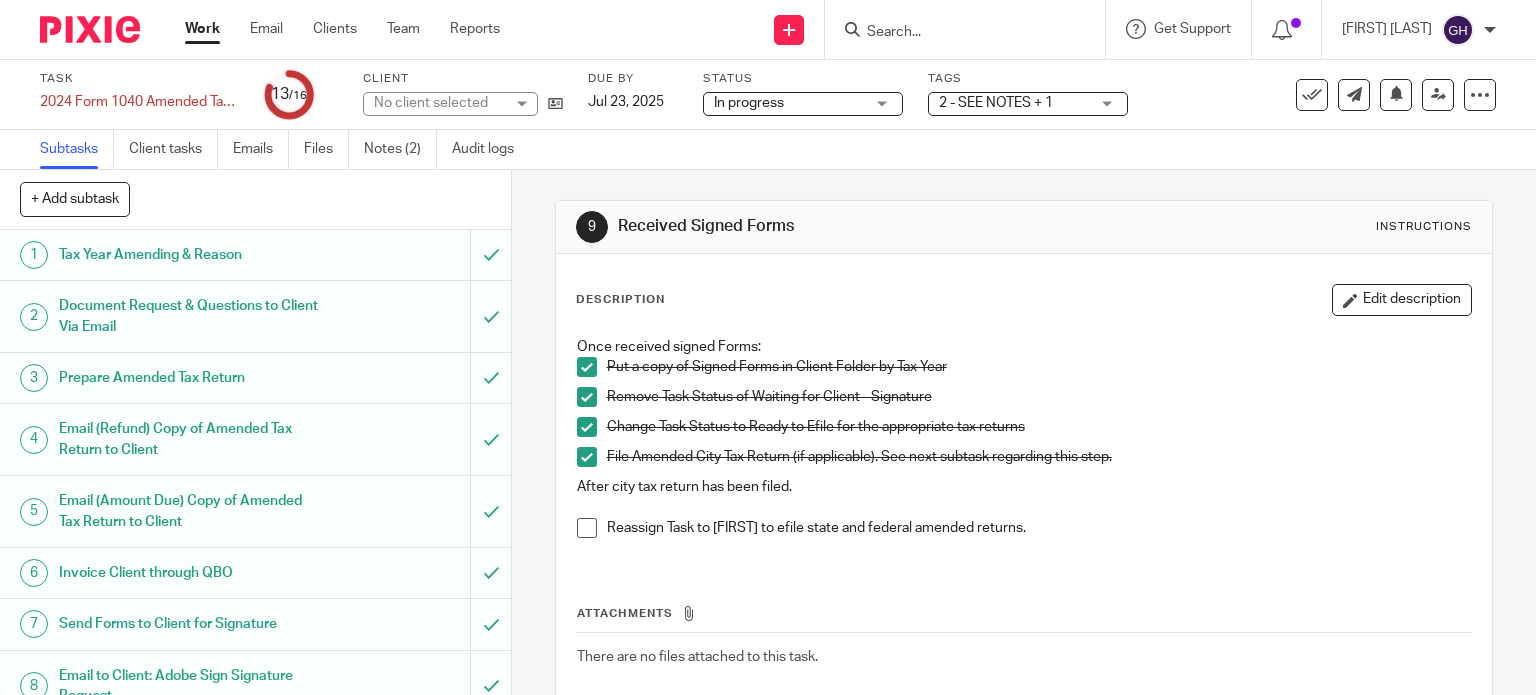 scroll, scrollTop: 0, scrollLeft: 0, axis: both 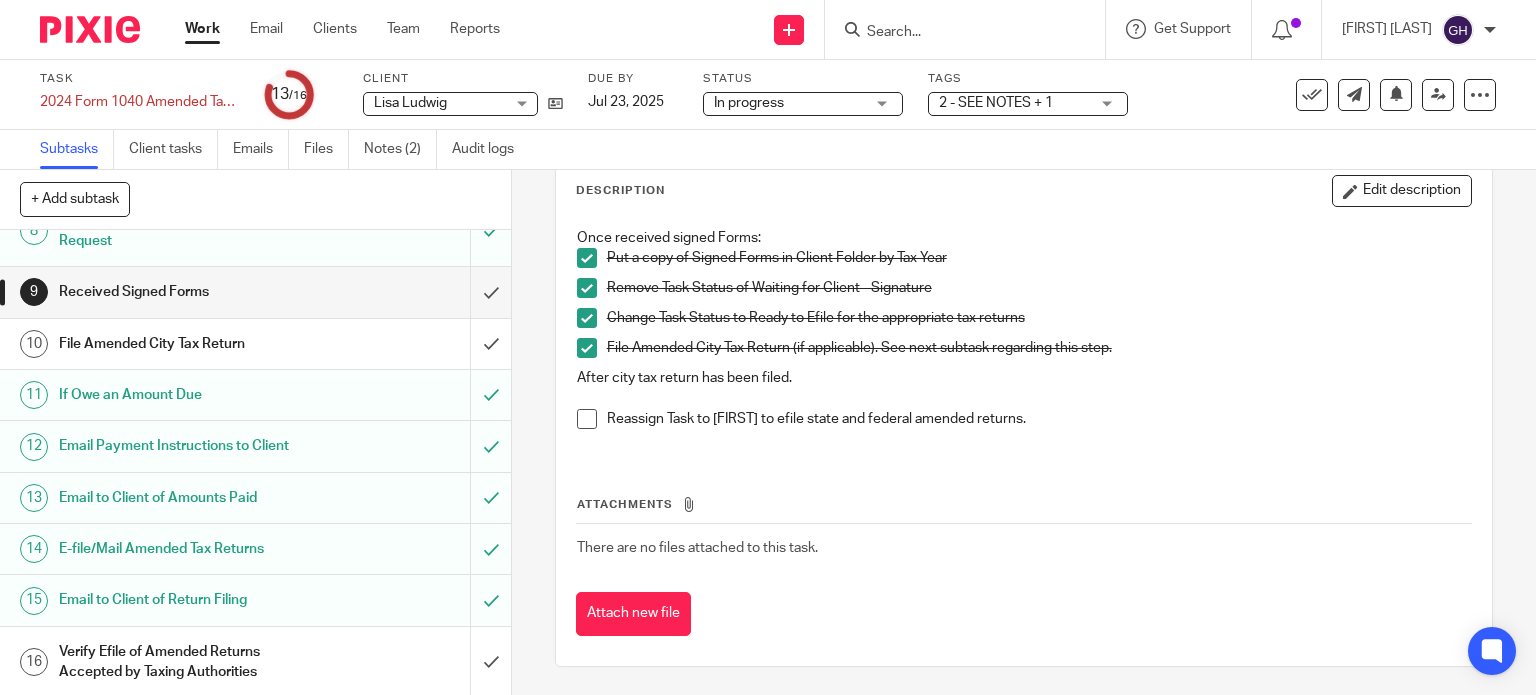 click on "File Amended City Tax Return" at bounding box center (189, 344) 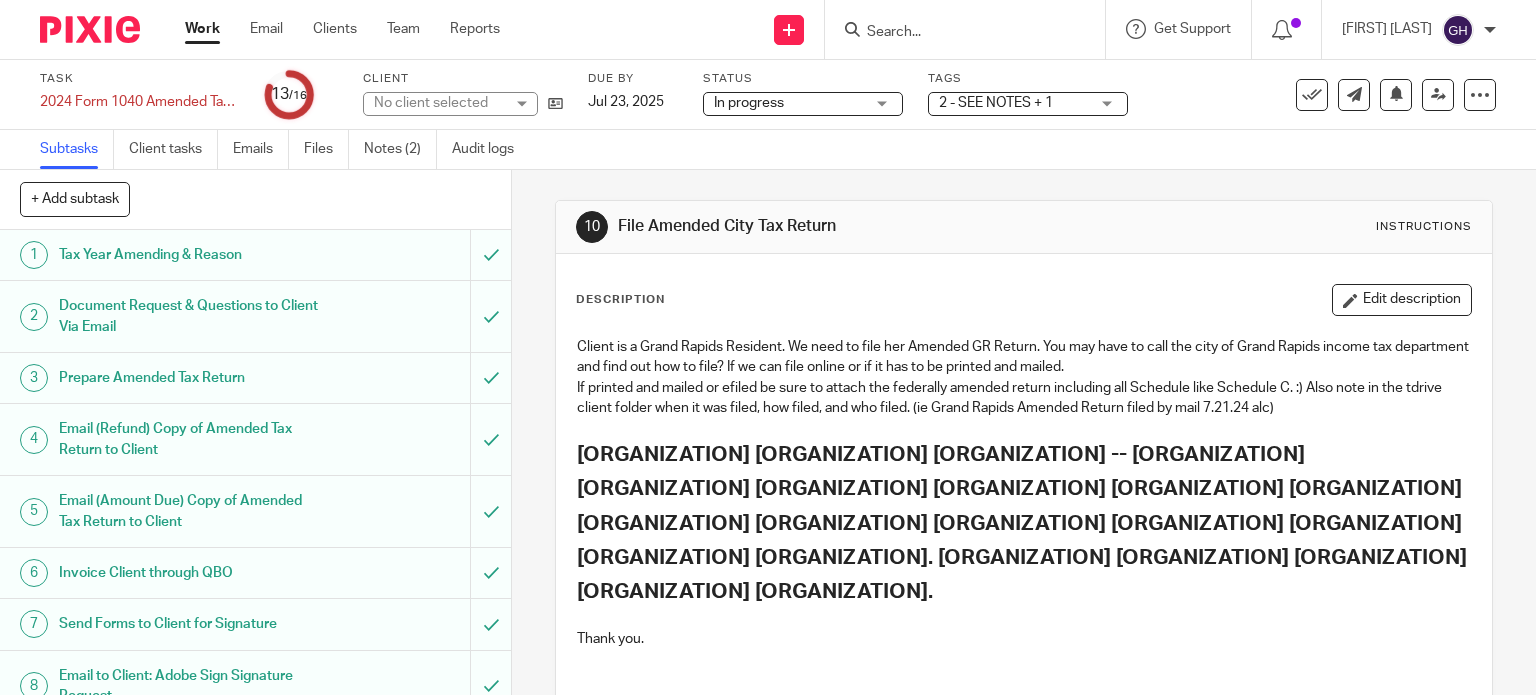 scroll, scrollTop: 0, scrollLeft: 0, axis: both 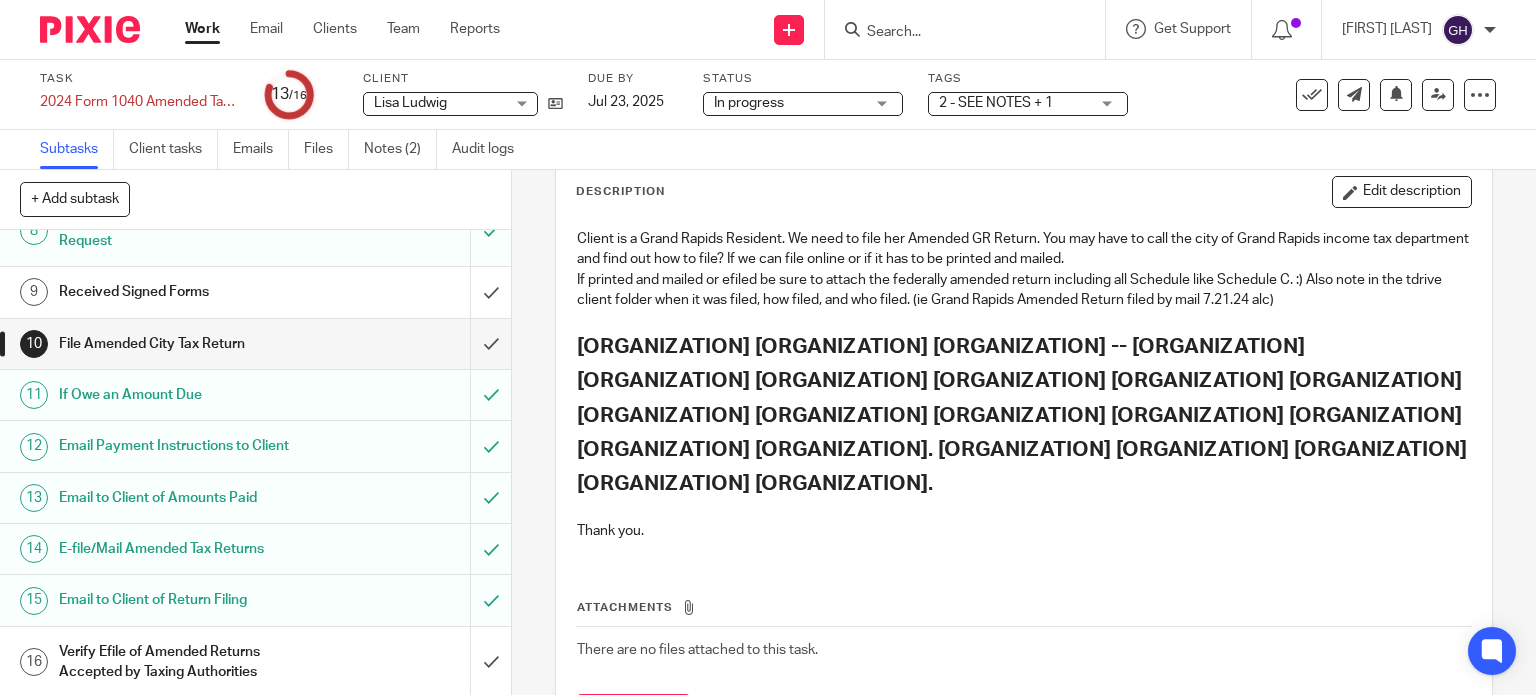 click on "Verify Efile of Amended Returns Accepted by Taxing Authorities" at bounding box center [189, 662] 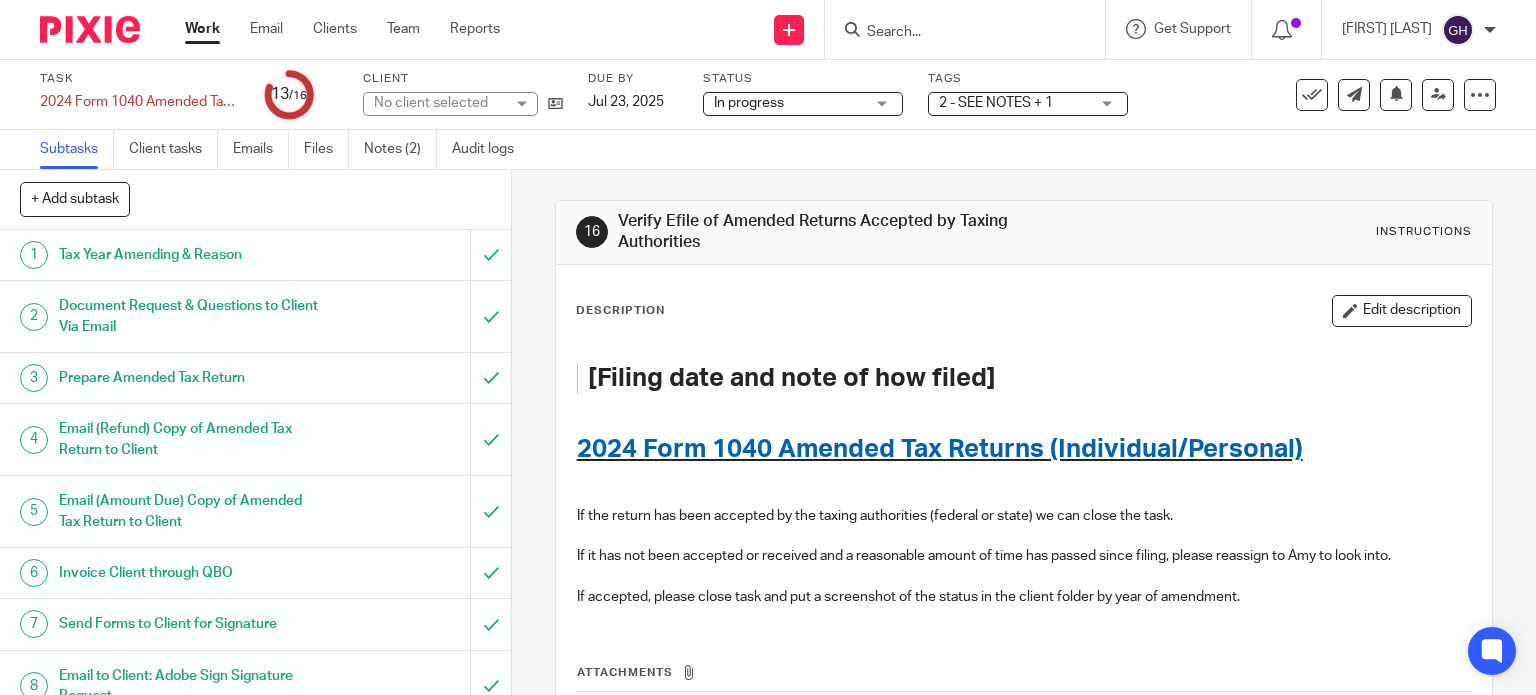 scroll, scrollTop: 0, scrollLeft: 0, axis: both 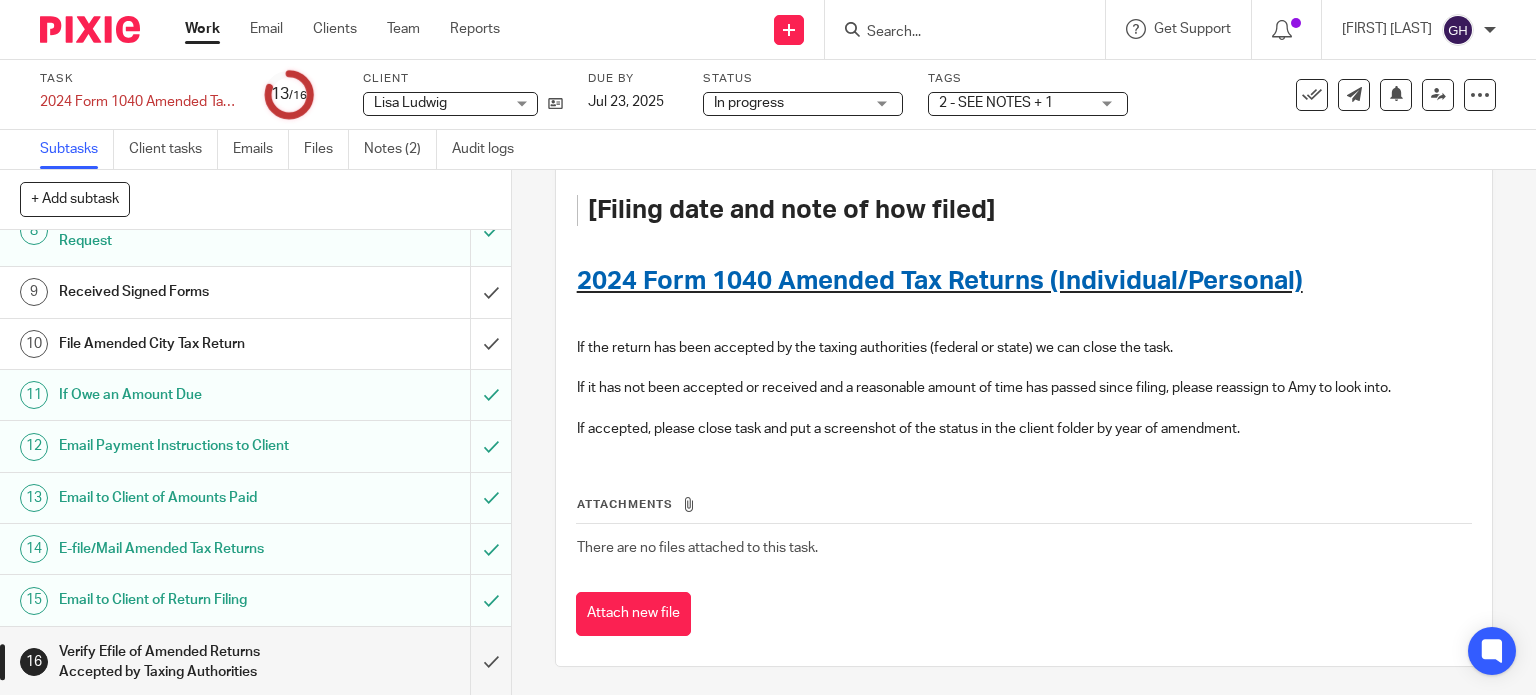 click on "File Amended City Tax Return" at bounding box center (189, 344) 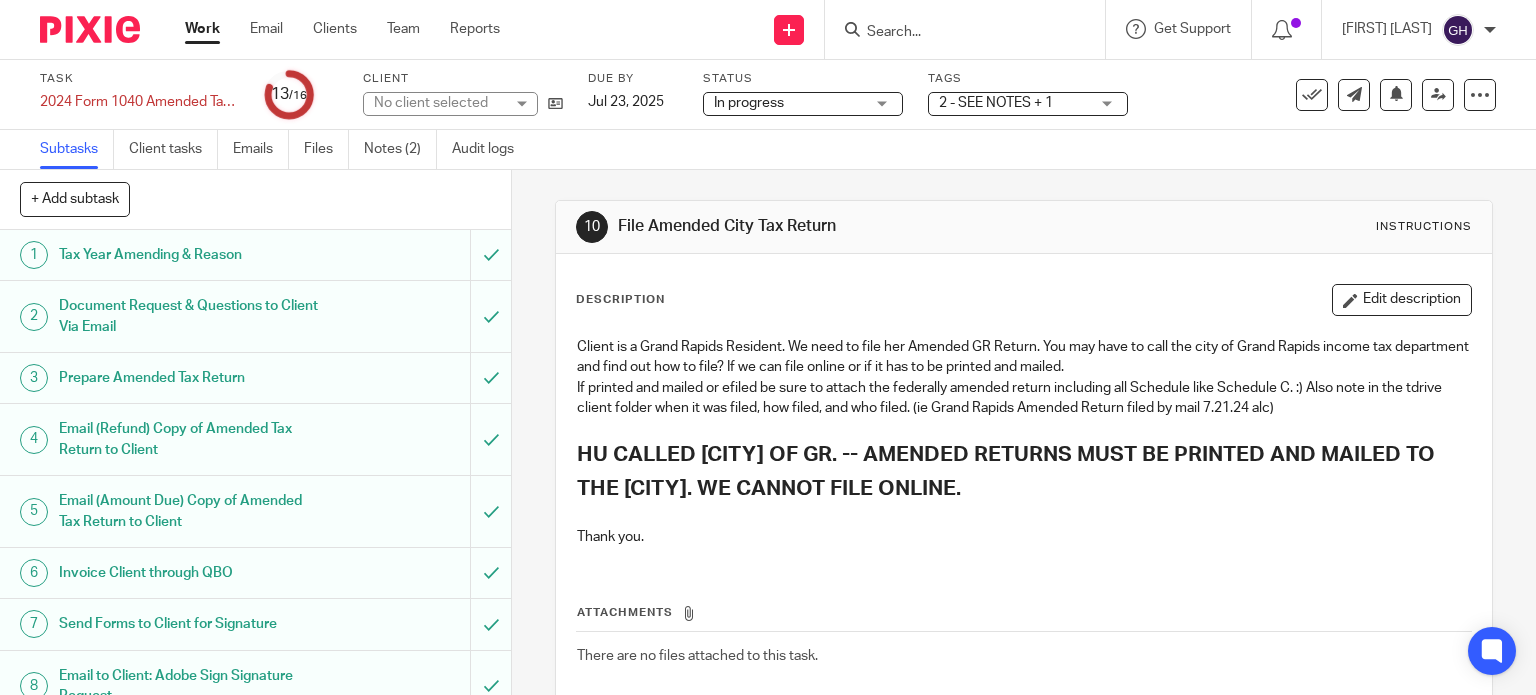 scroll, scrollTop: 0, scrollLeft: 0, axis: both 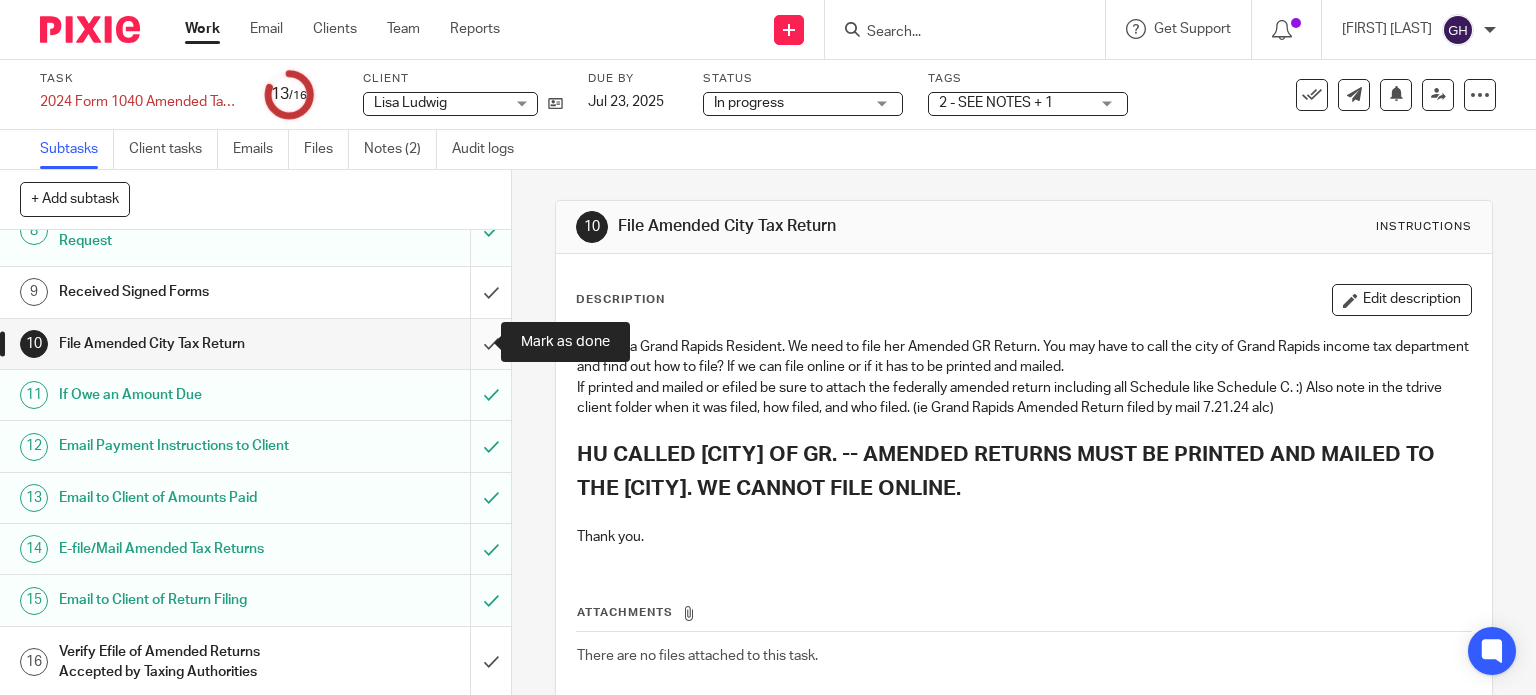 click at bounding box center (255, 344) 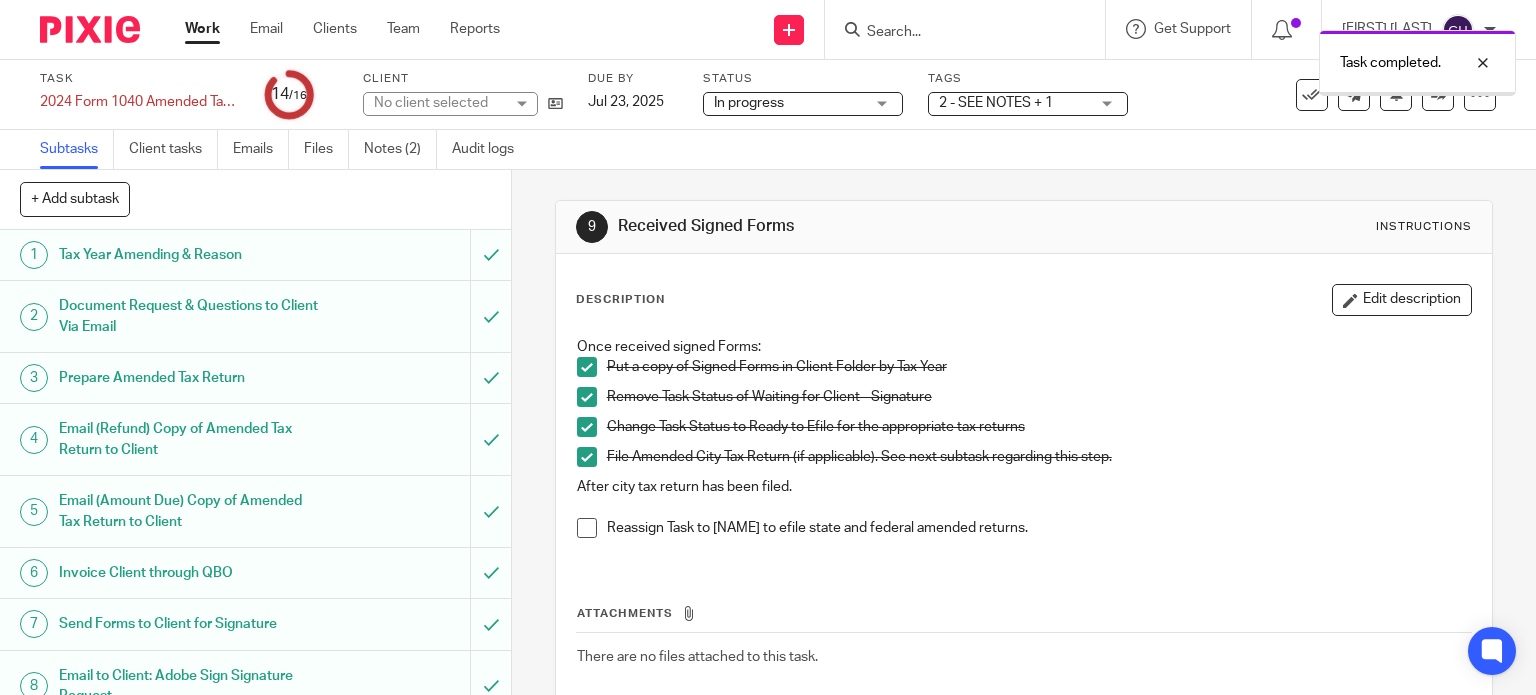 scroll, scrollTop: 0, scrollLeft: 0, axis: both 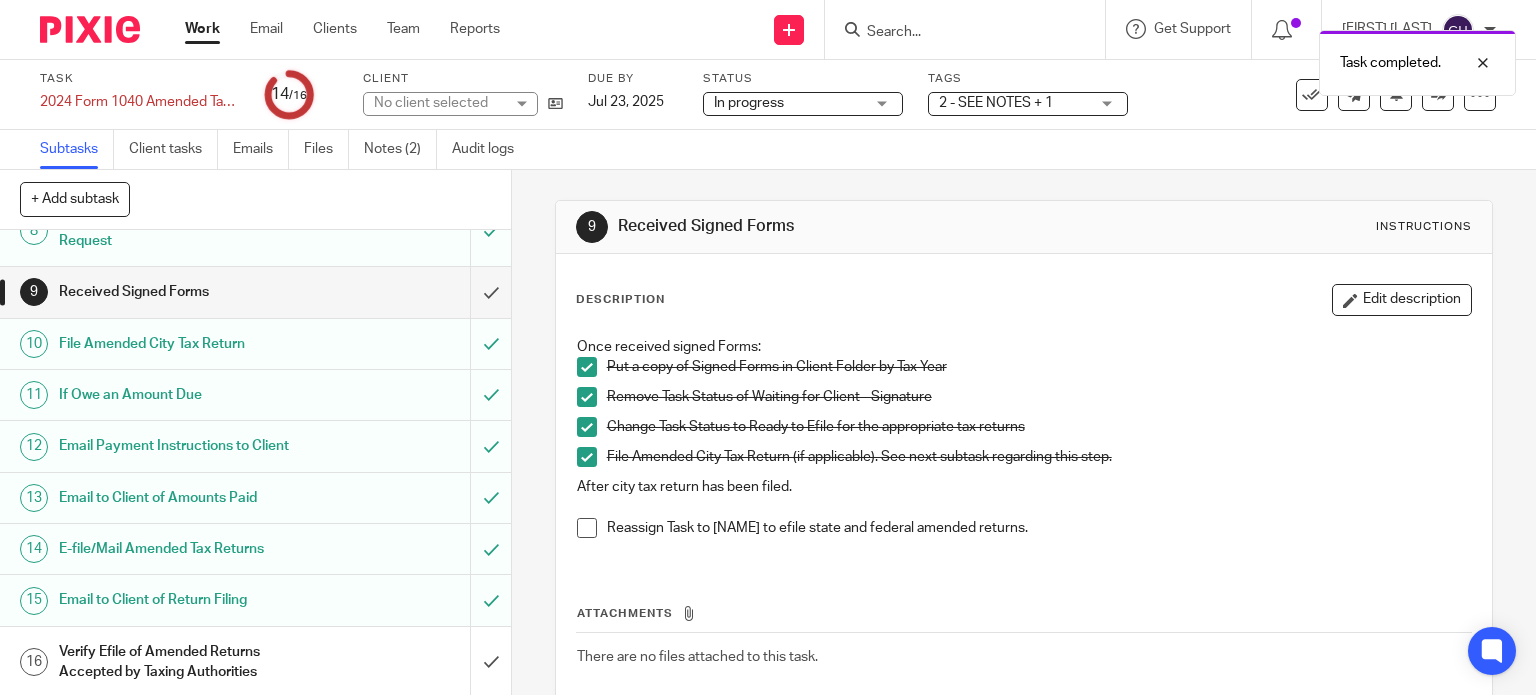 click on "Received Signed Forms" at bounding box center [189, 292] 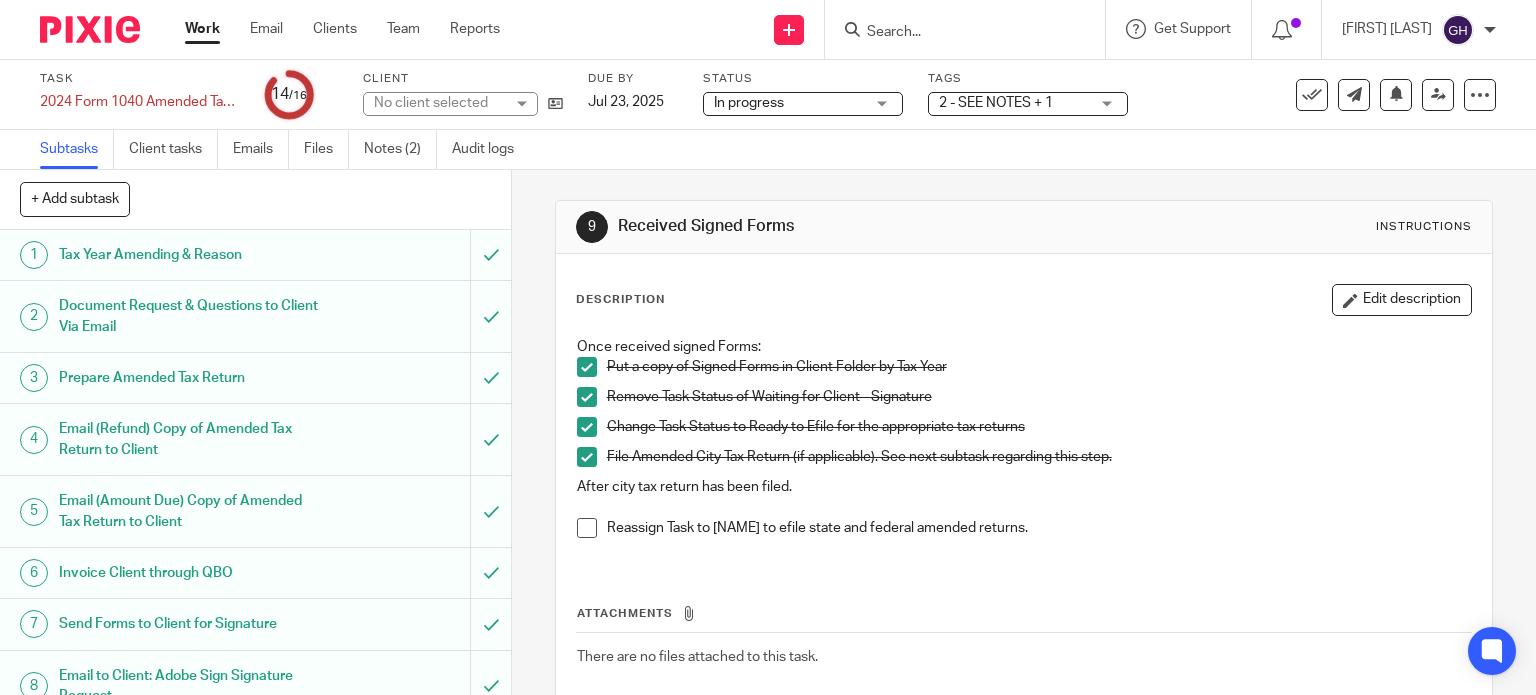 scroll, scrollTop: 0, scrollLeft: 0, axis: both 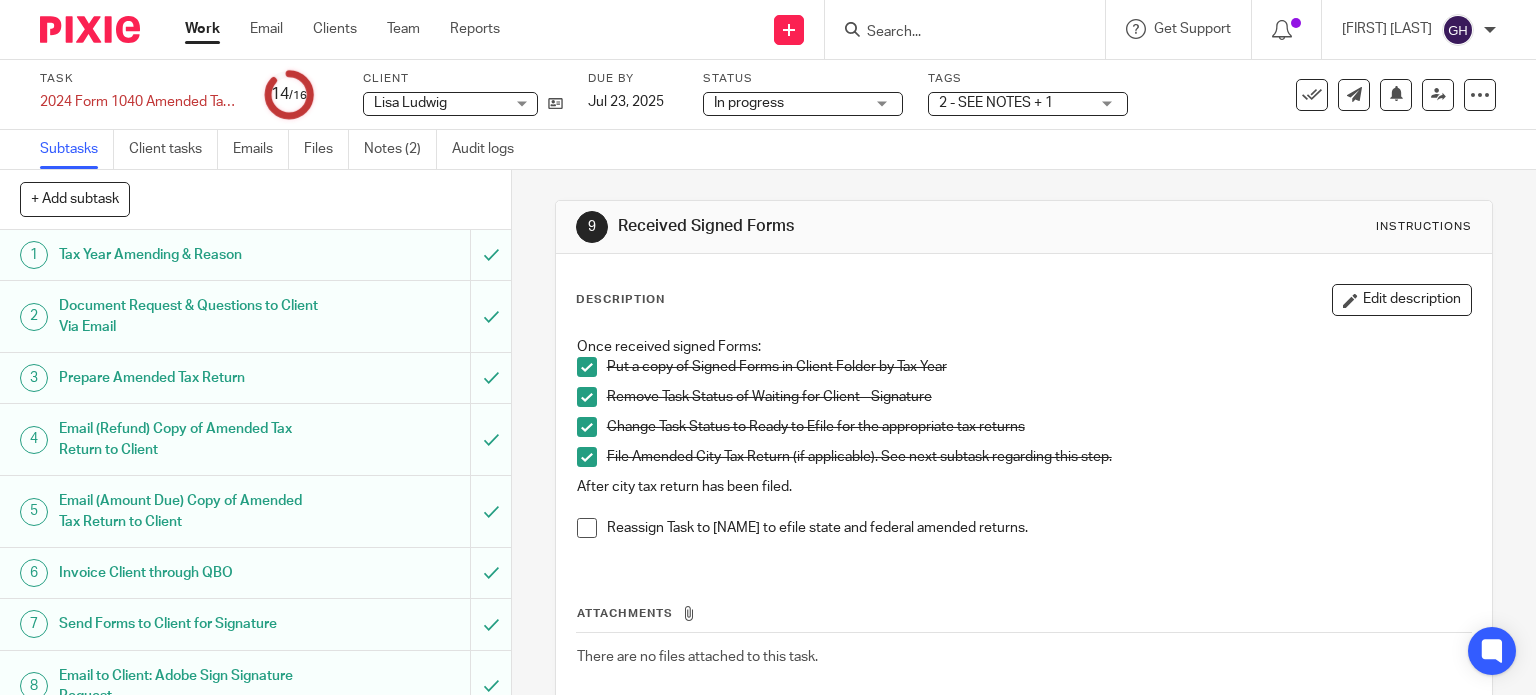 click at bounding box center (587, 528) 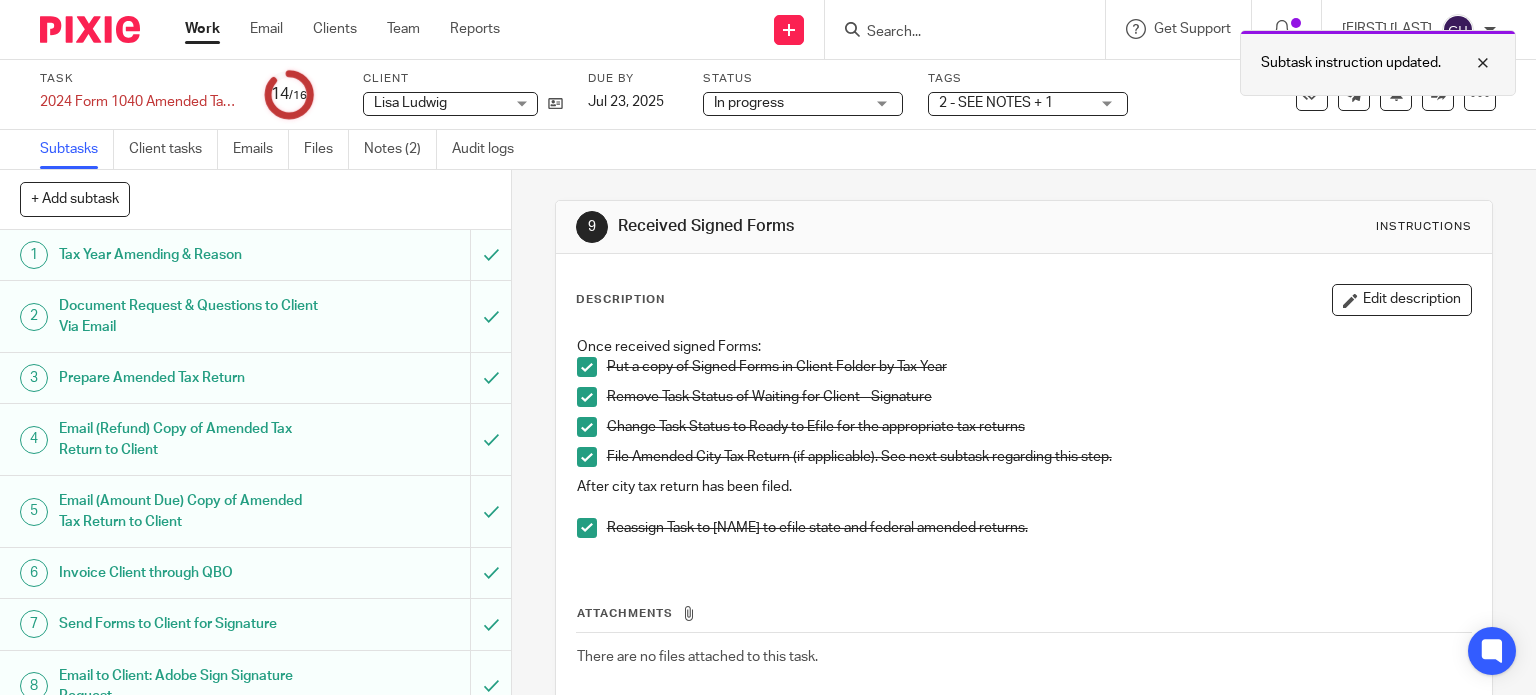 click at bounding box center [1468, 63] 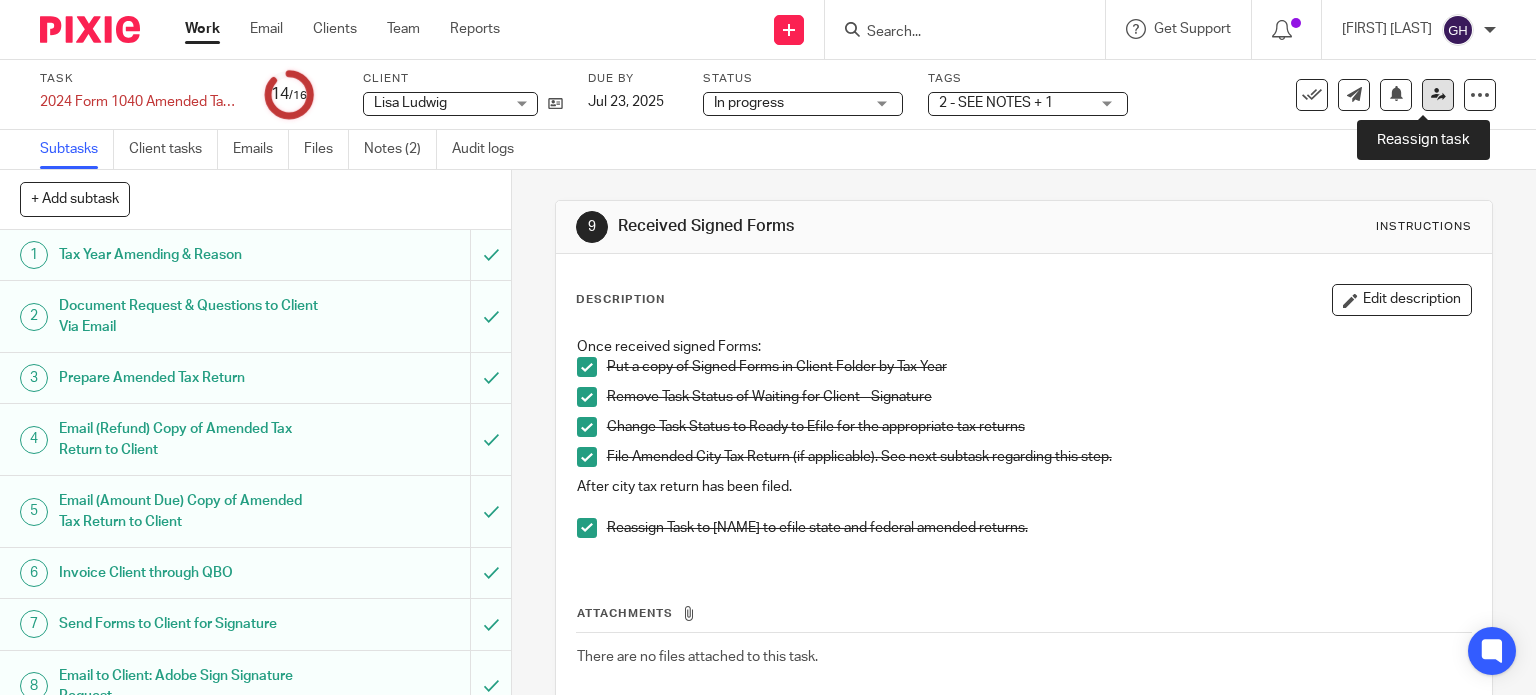 click at bounding box center [1438, 94] 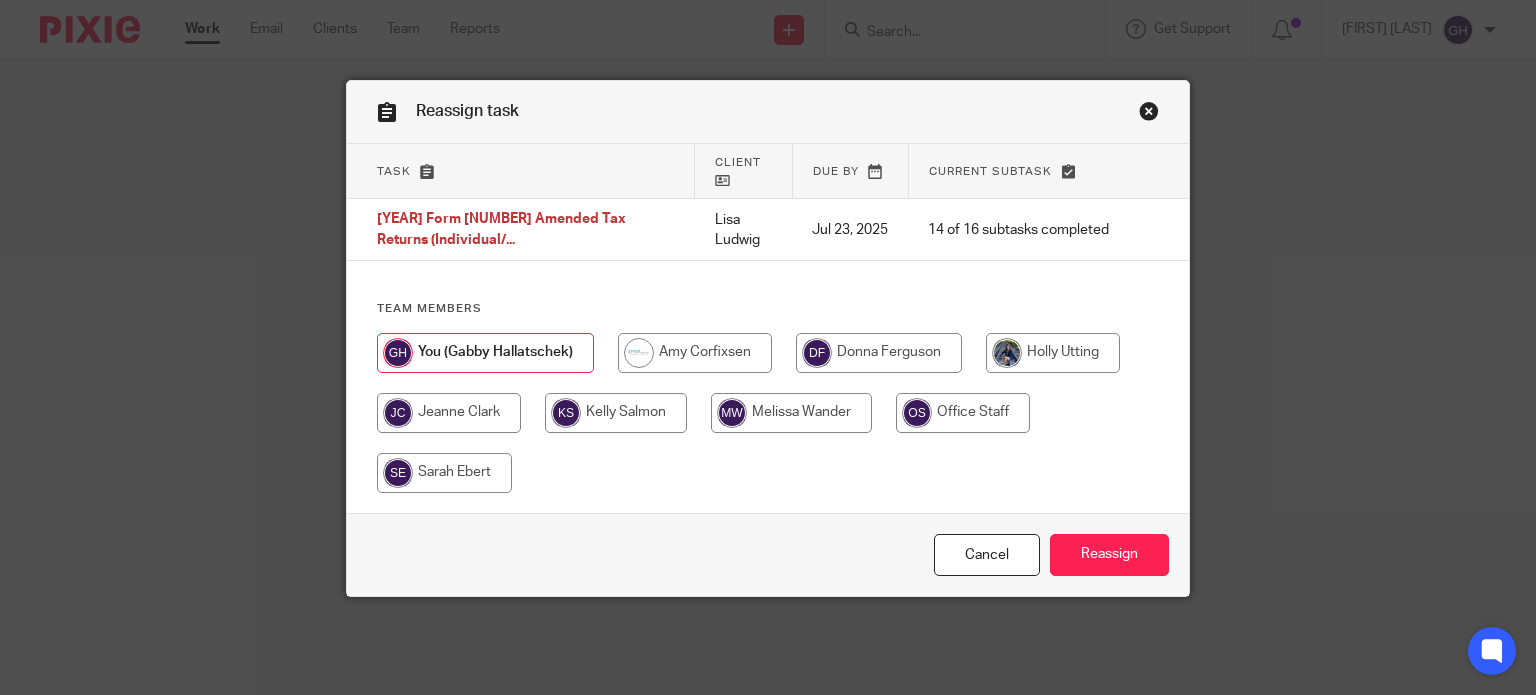 scroll, scrollTop: 0, scrollLeft: 0, axis: both 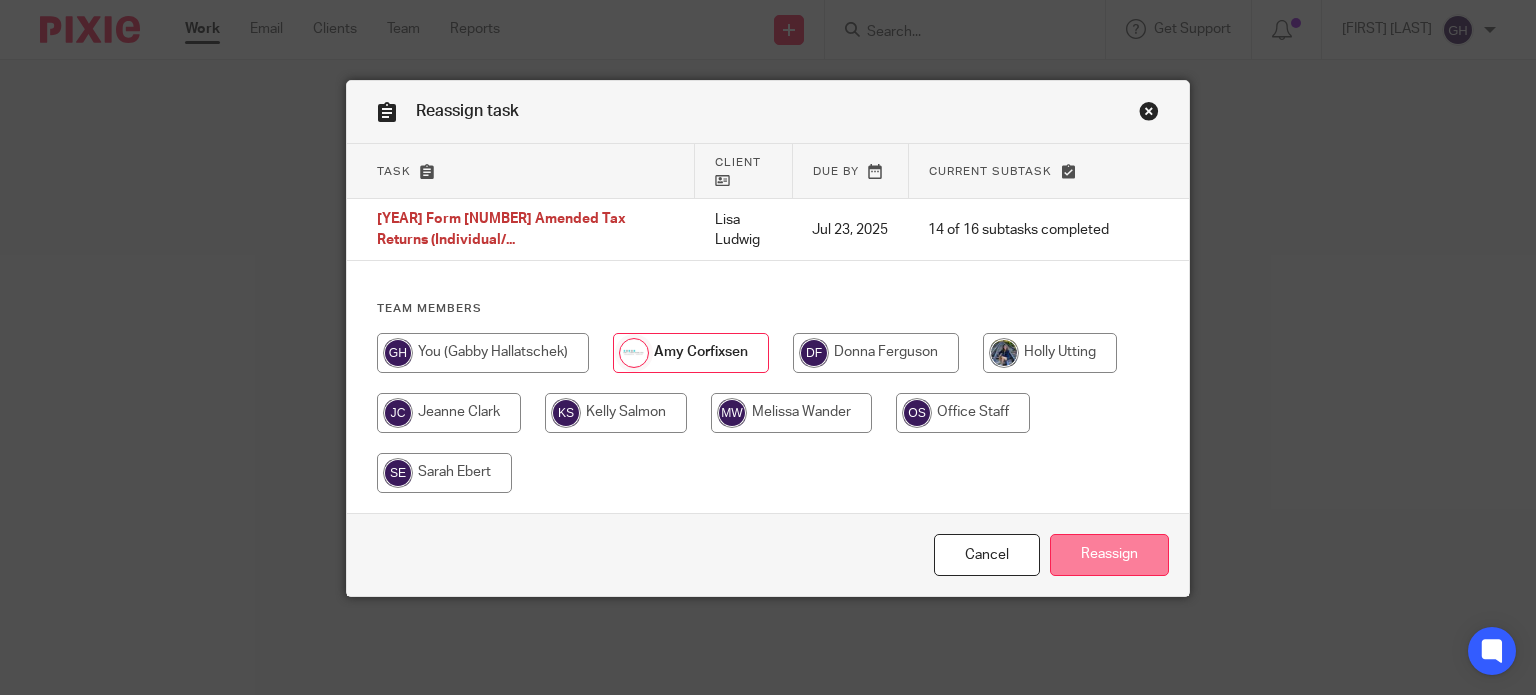 click on "Reassign" at bounding box center [1109, 555] 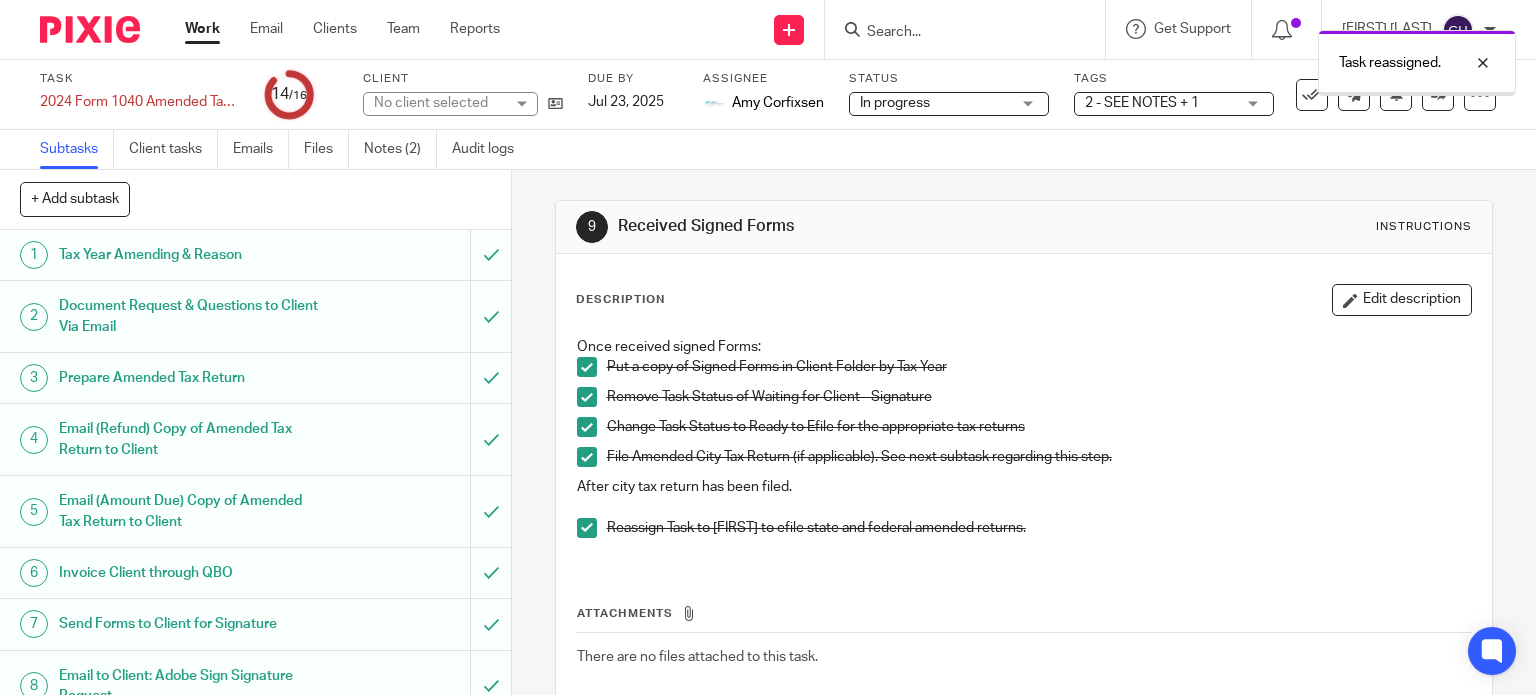 scroll, scrollTop: 0, scrollLeft: 0, axis: both 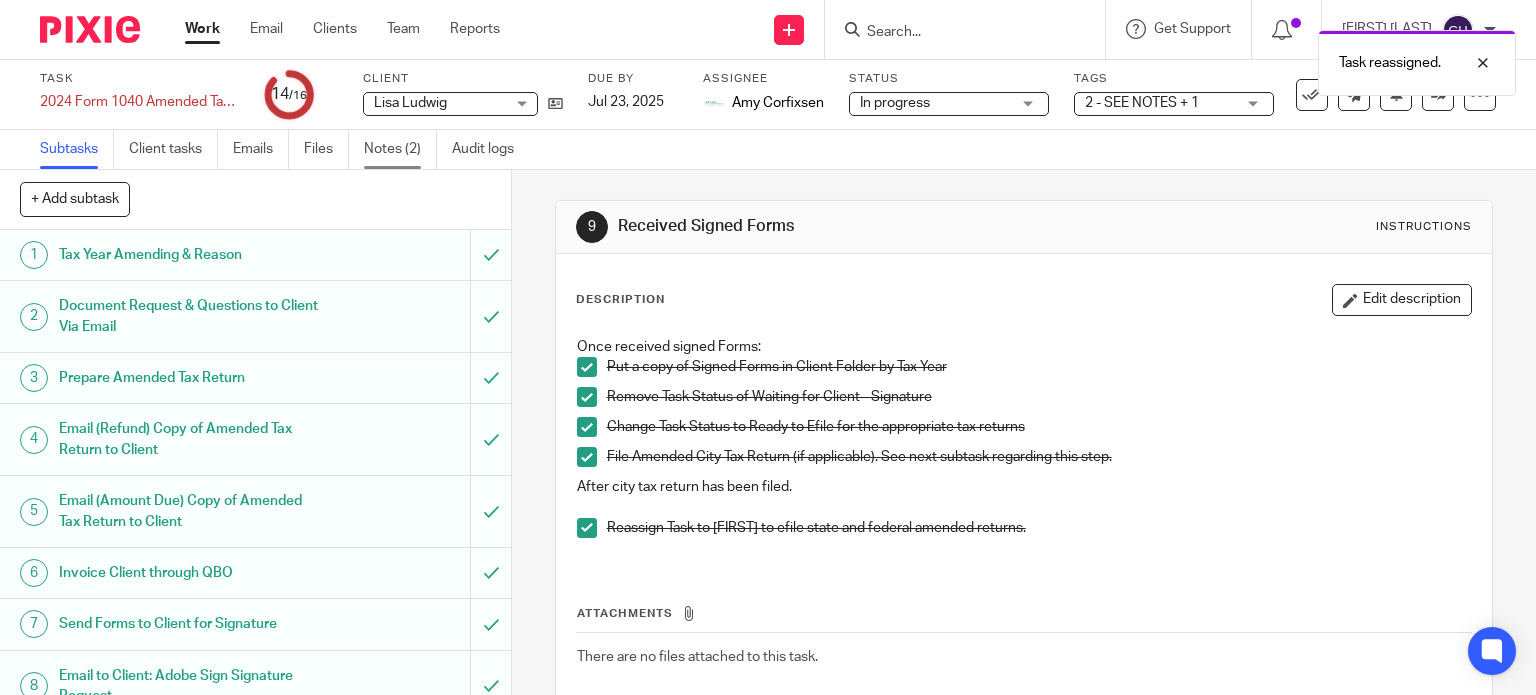 click on "Notes (2)" at bounding box center [400, 149] 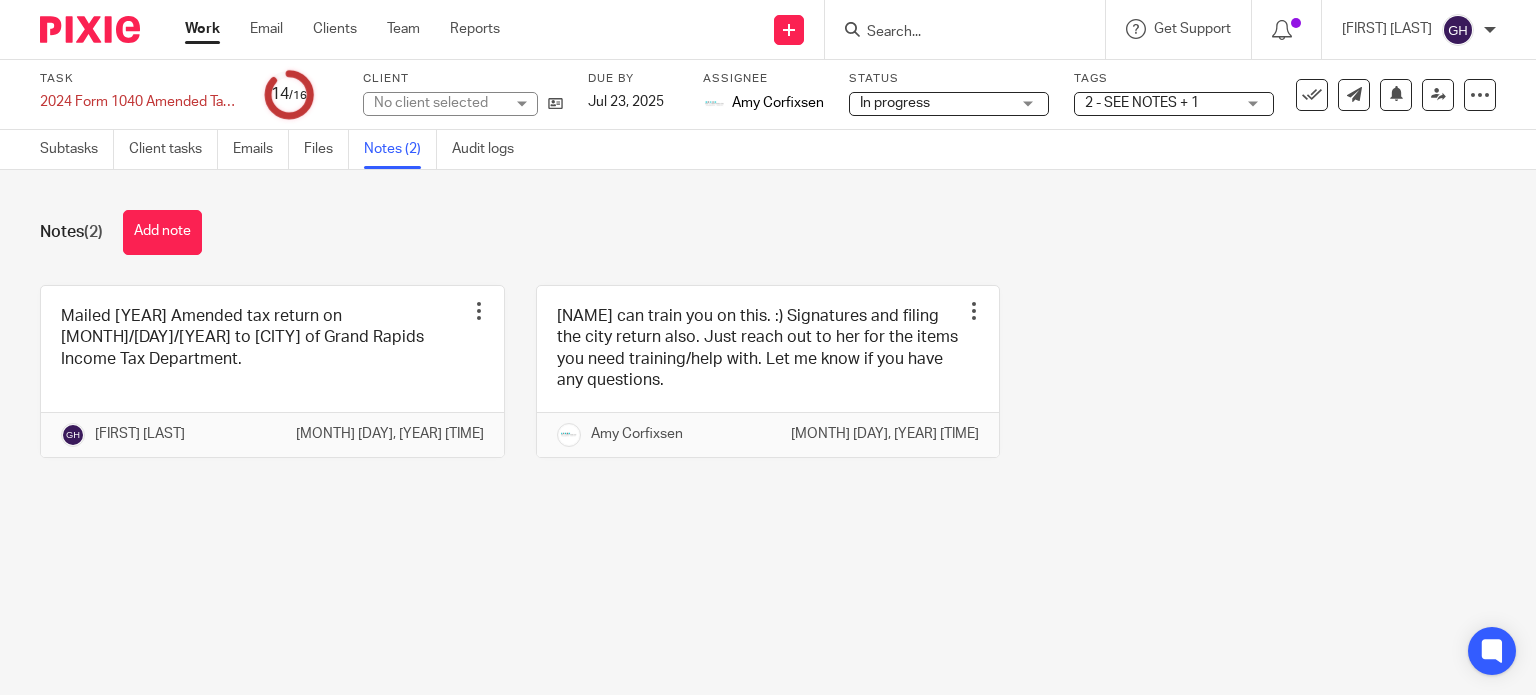scroll, scrollTop: 0, scrollLeft: 0, axis: both 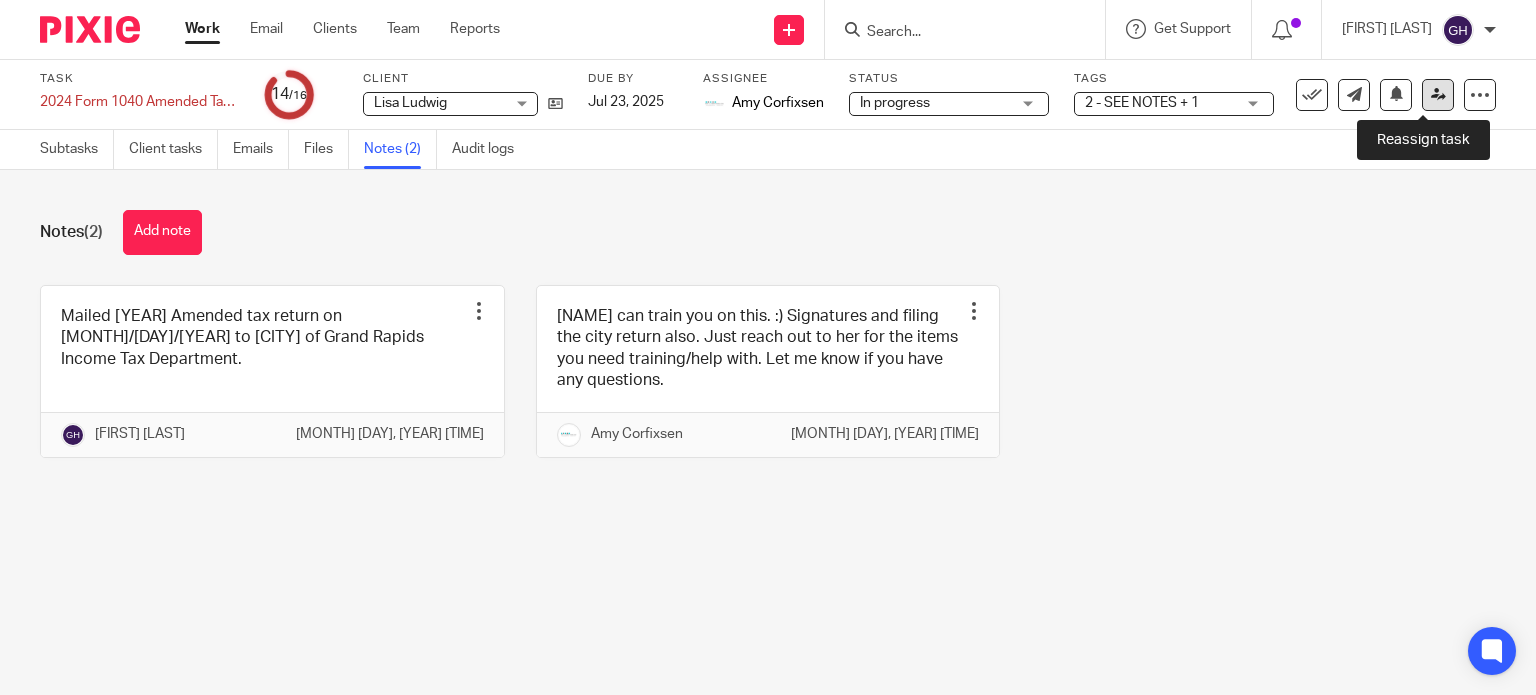 click at bounding box center [1438, 94] 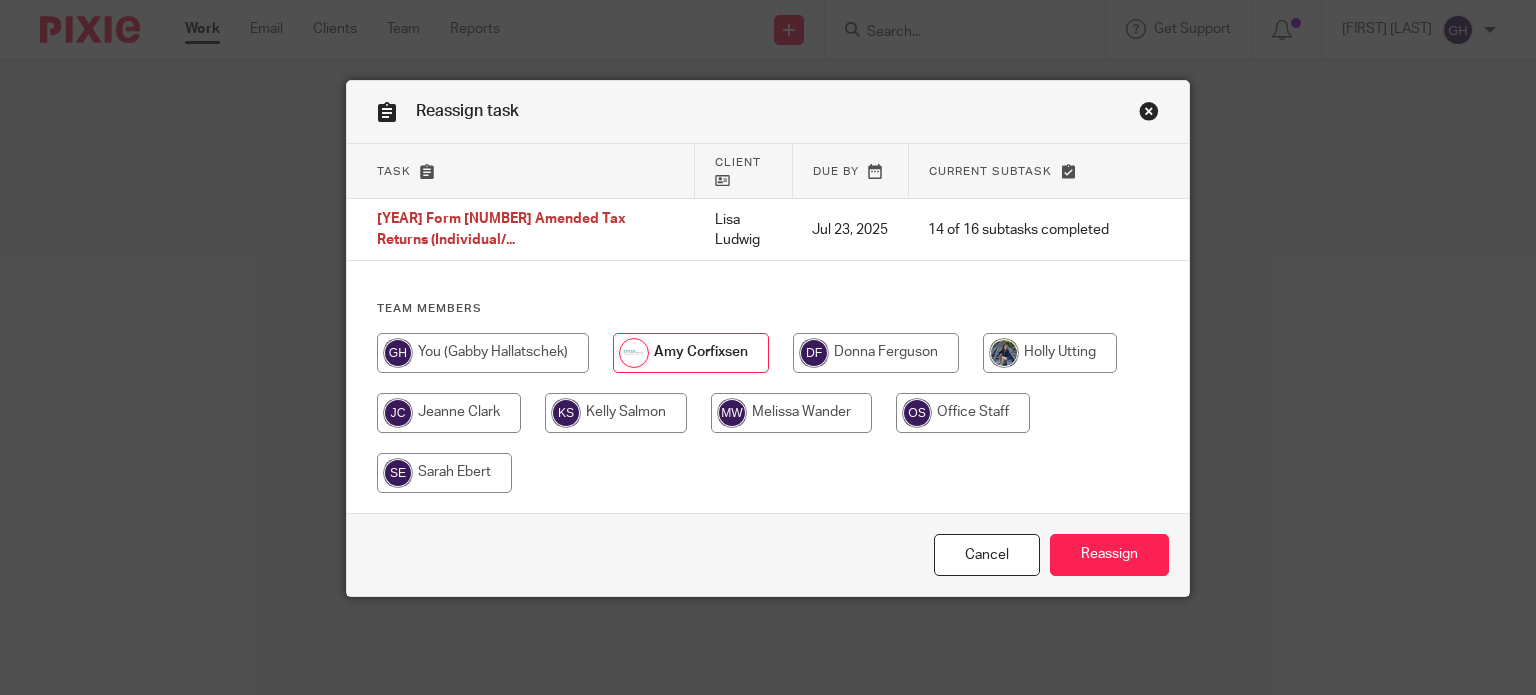 scroll, scrollTop: 0, scrollLeft: 0, axis: both 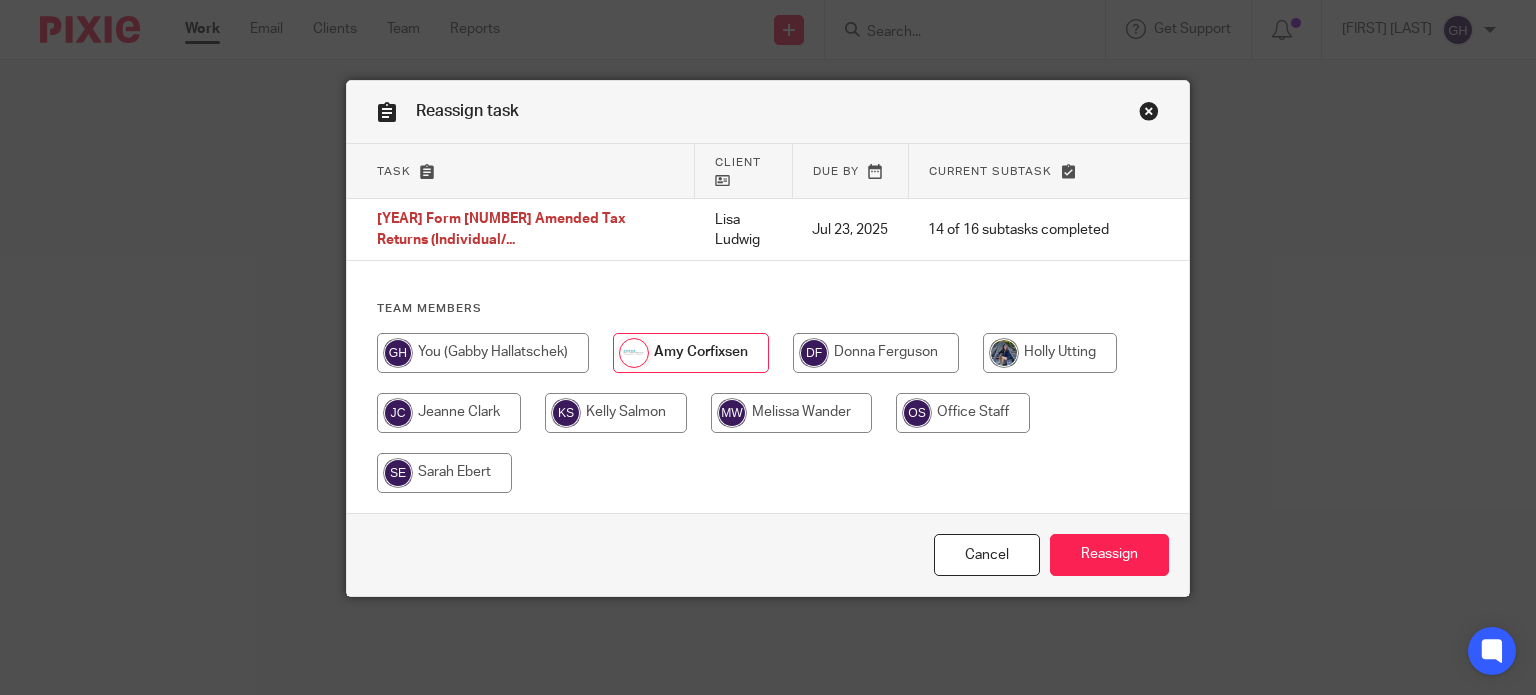 click at bounding box center (1149, 114) 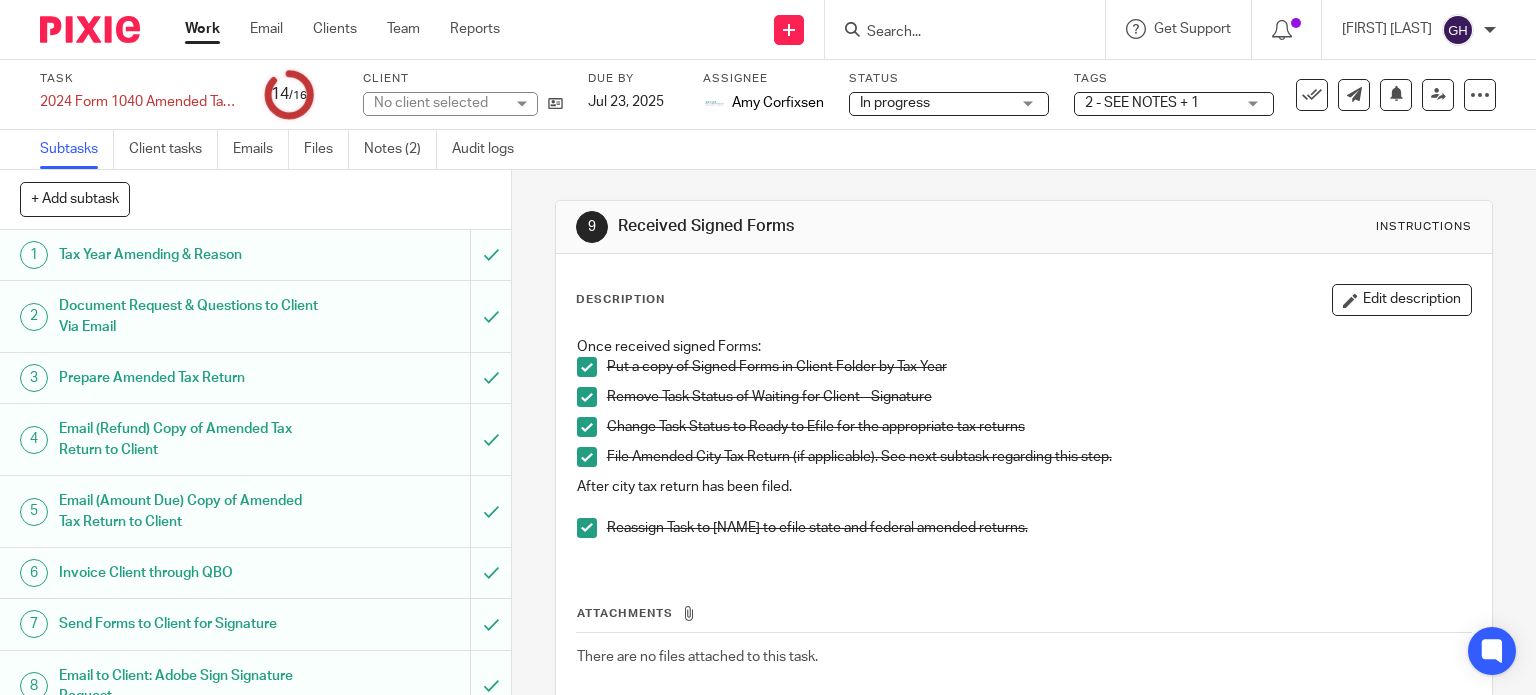 scroll, scrollTop: 0, scrollLeft: 0, axis: both 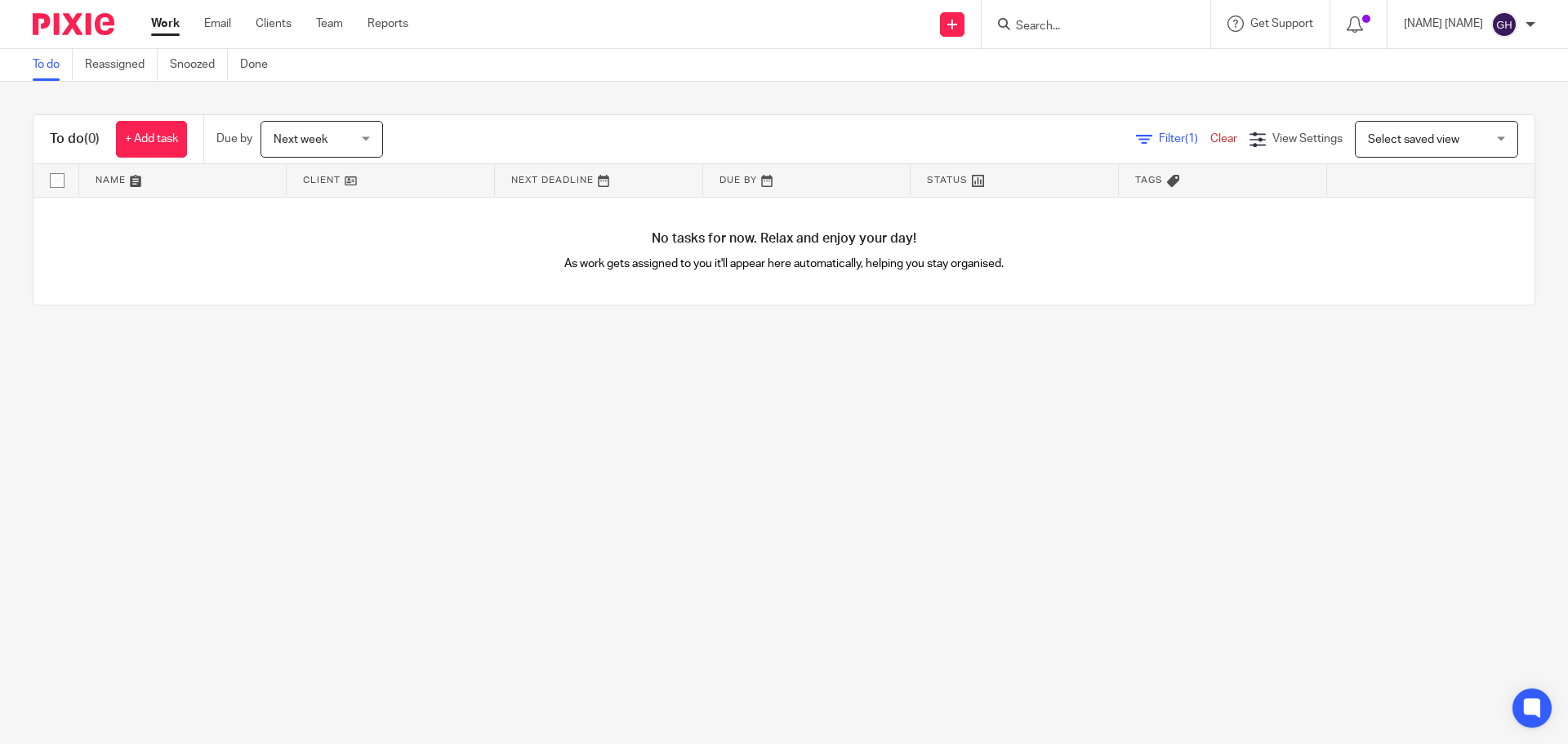 click on "Next week" at bounding box center [317, 139] 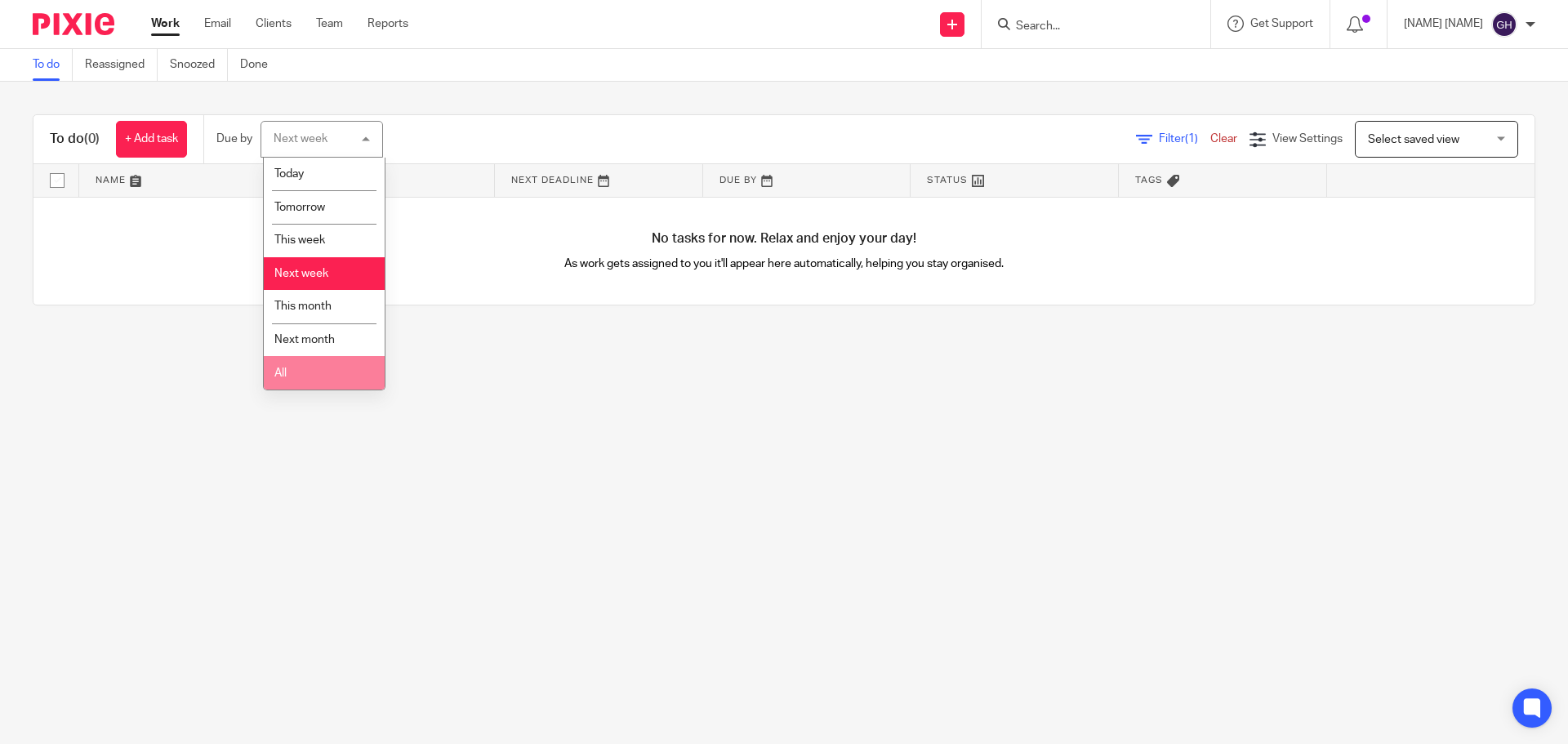click on "All" at bounding box center (324, 372) 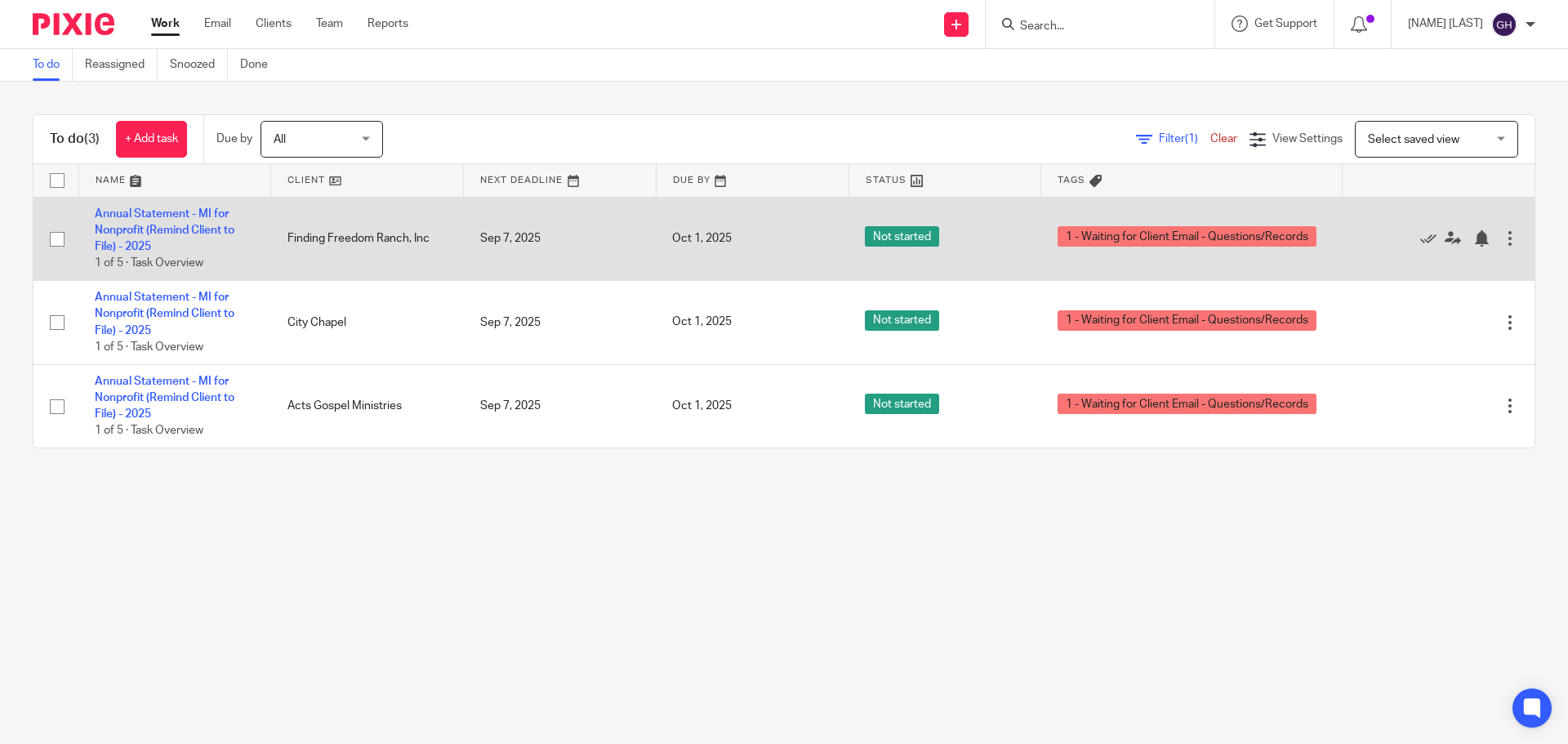 scroll, scrollTop: 0, scrollLeft: 0, axis: both 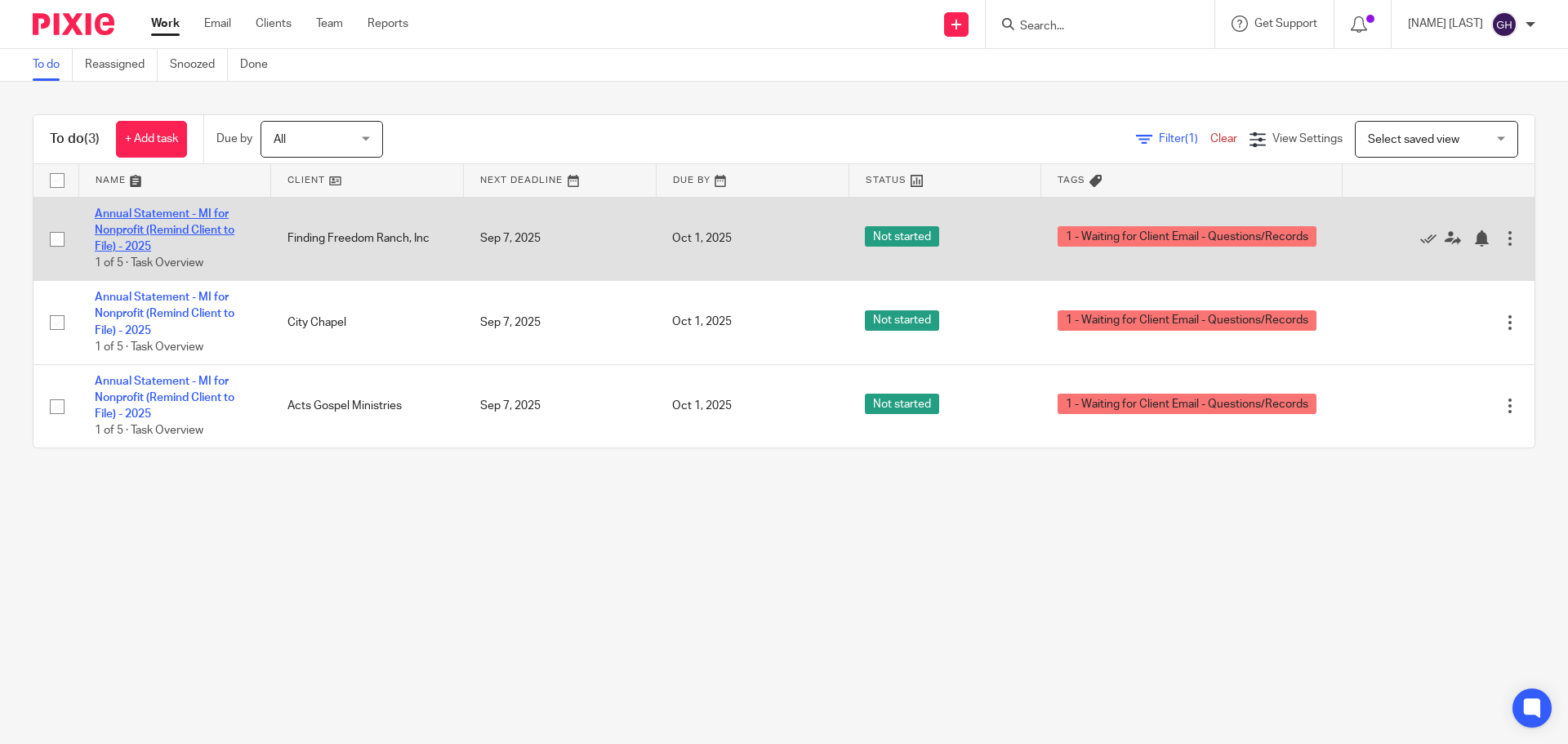 click on "Annual Statement - MI for Nonprofit (Remind Client to File) - 2025" at bounding box center (164, 230) 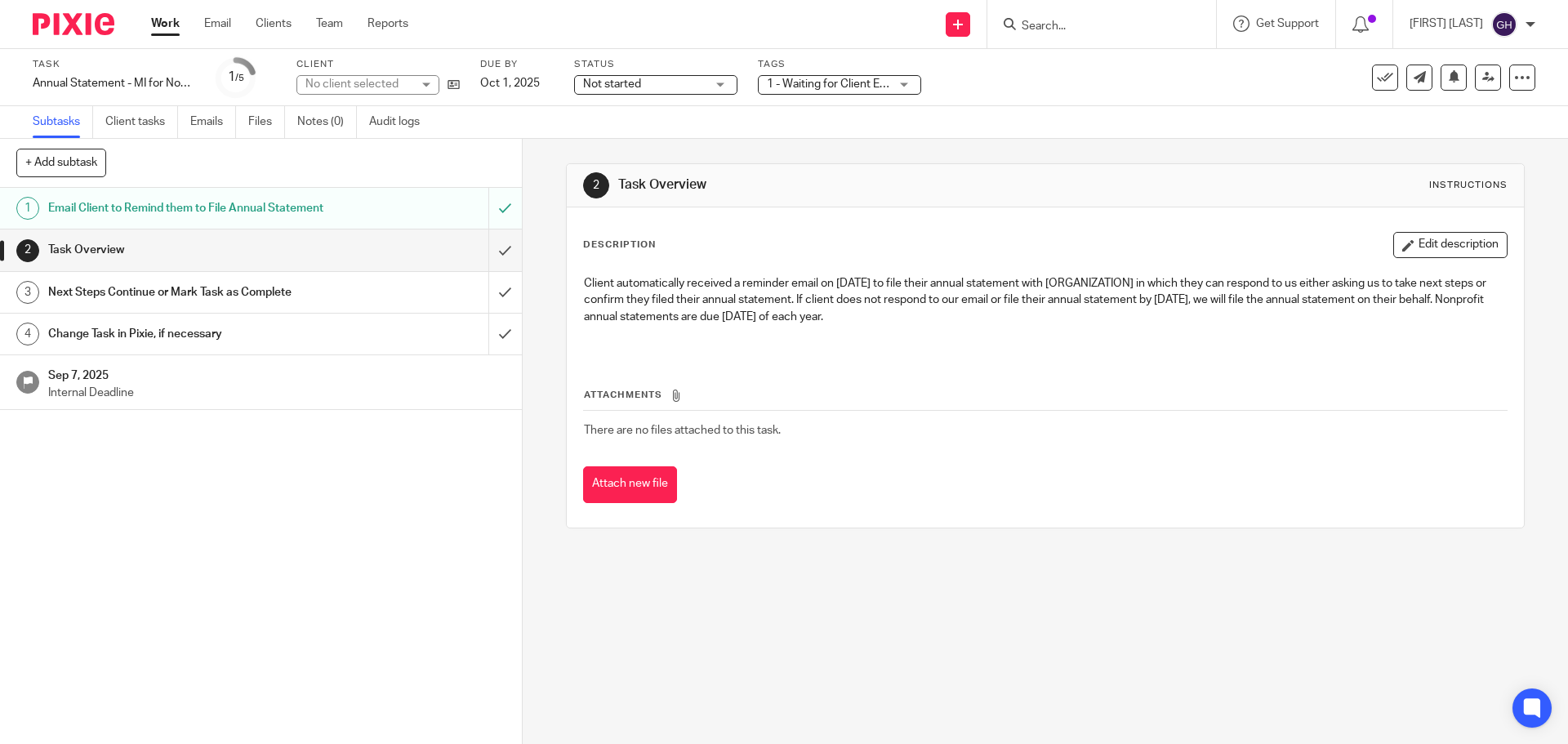 scroll, scrollTop: 0, scrollLeft: 0, axis: both 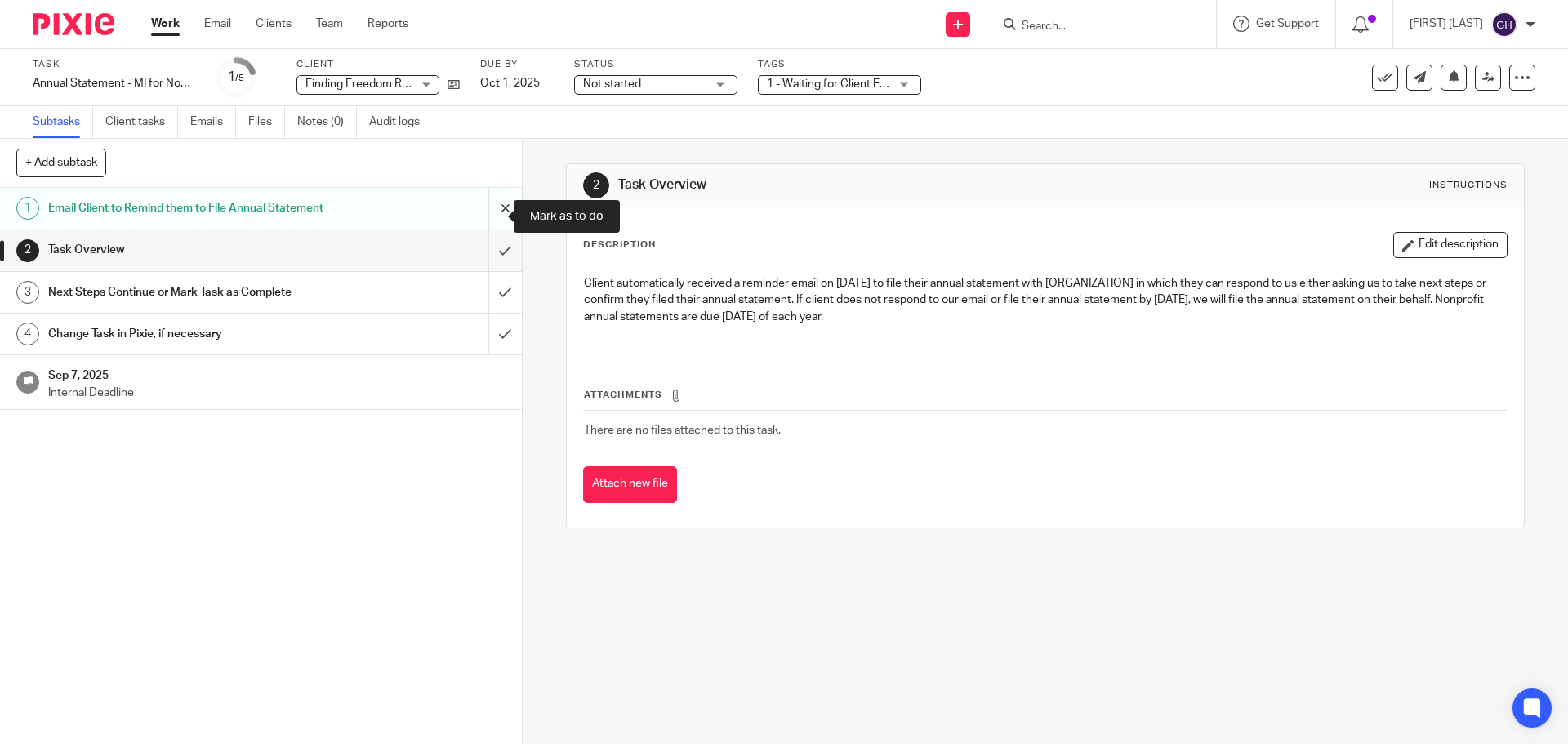 click at bounding box center [261, 208] 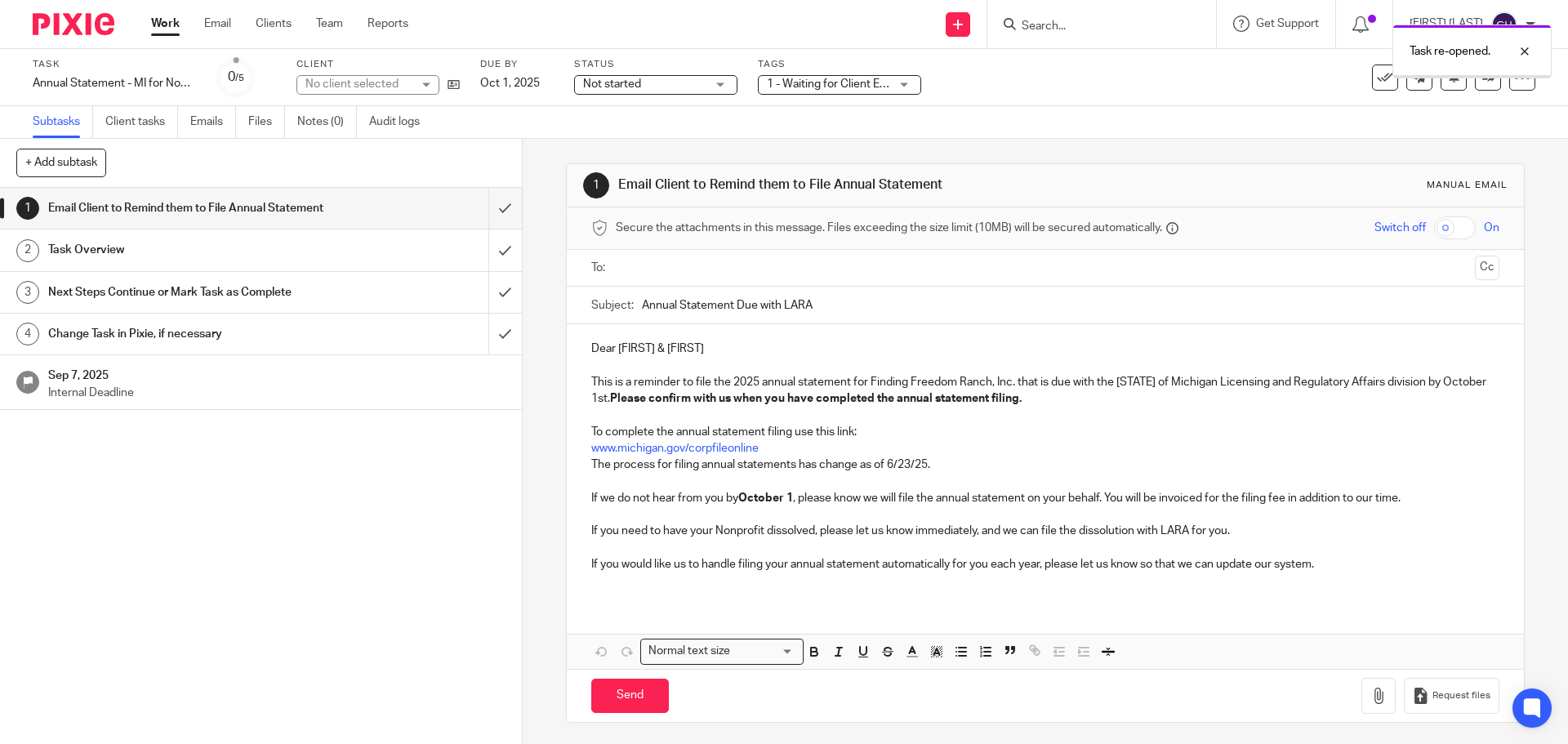 scroll, scrollTop: 0, scrollLeft: 0, axis: both 